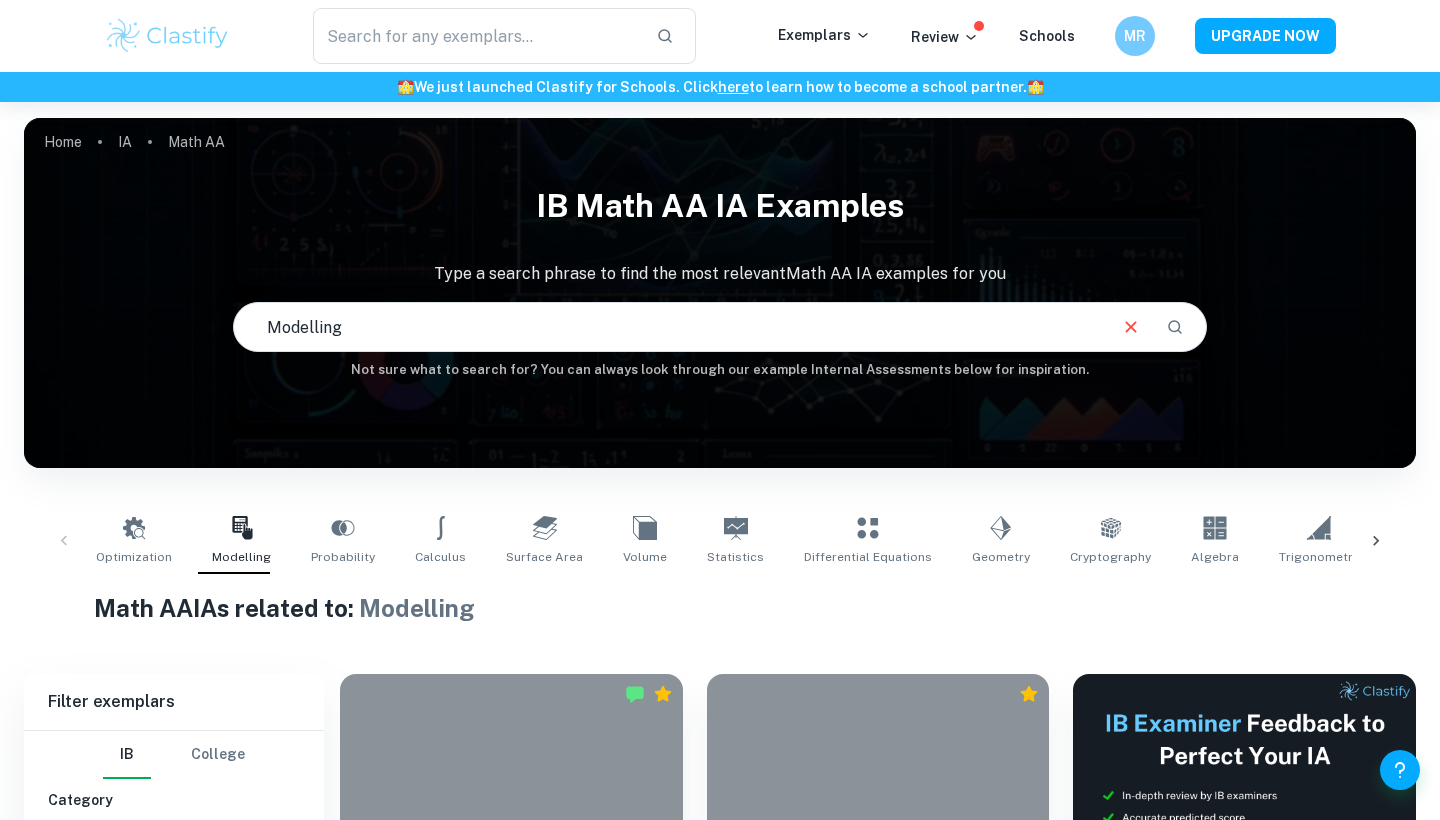 scroll, scrollTop: 587, scrollLeft: 0, axis: vertical 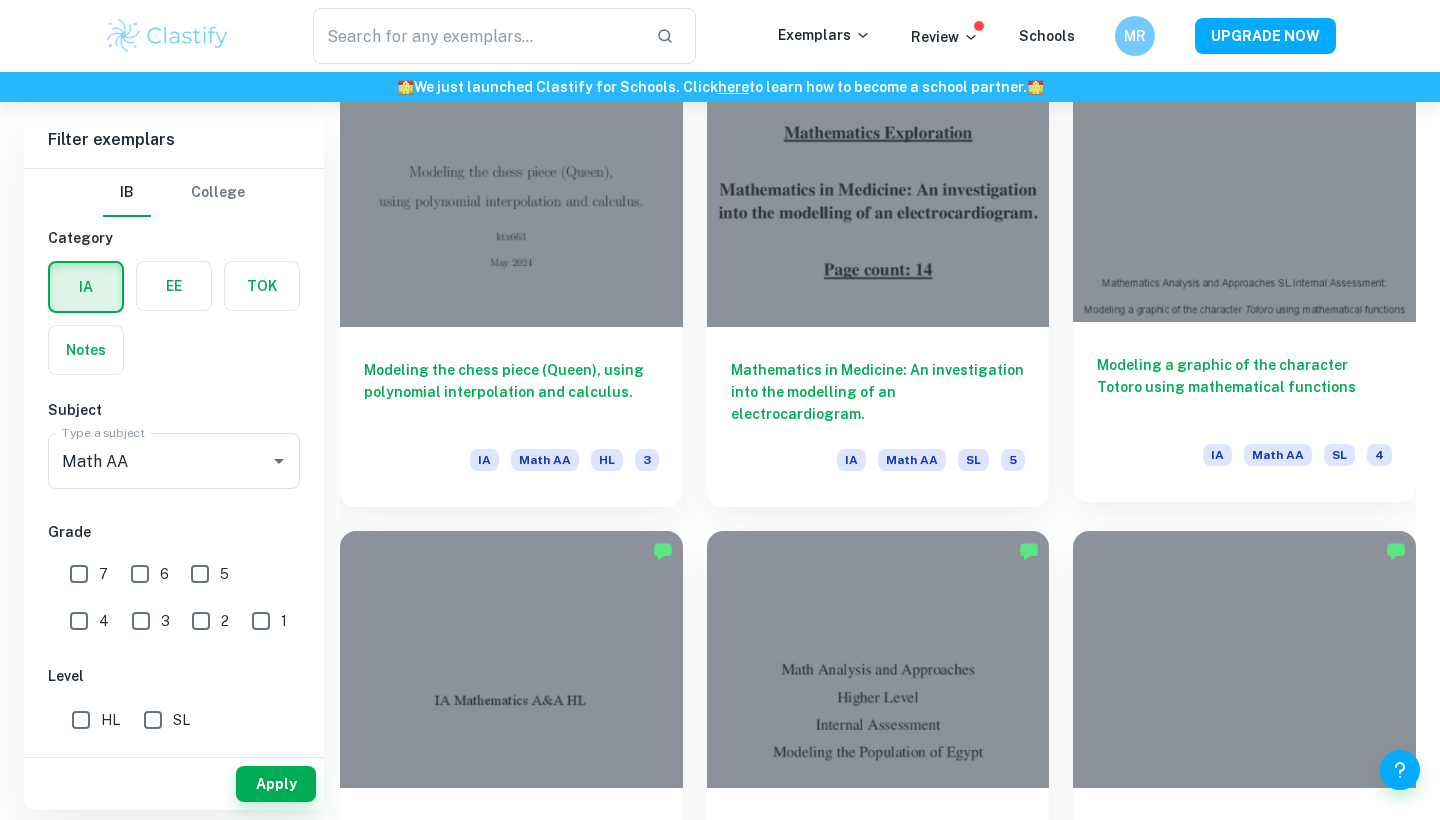 click on "Modeling a graphic of the character Totoro using mathematical functions IA Math AA SL 4" at bounding box center [1244, 412] 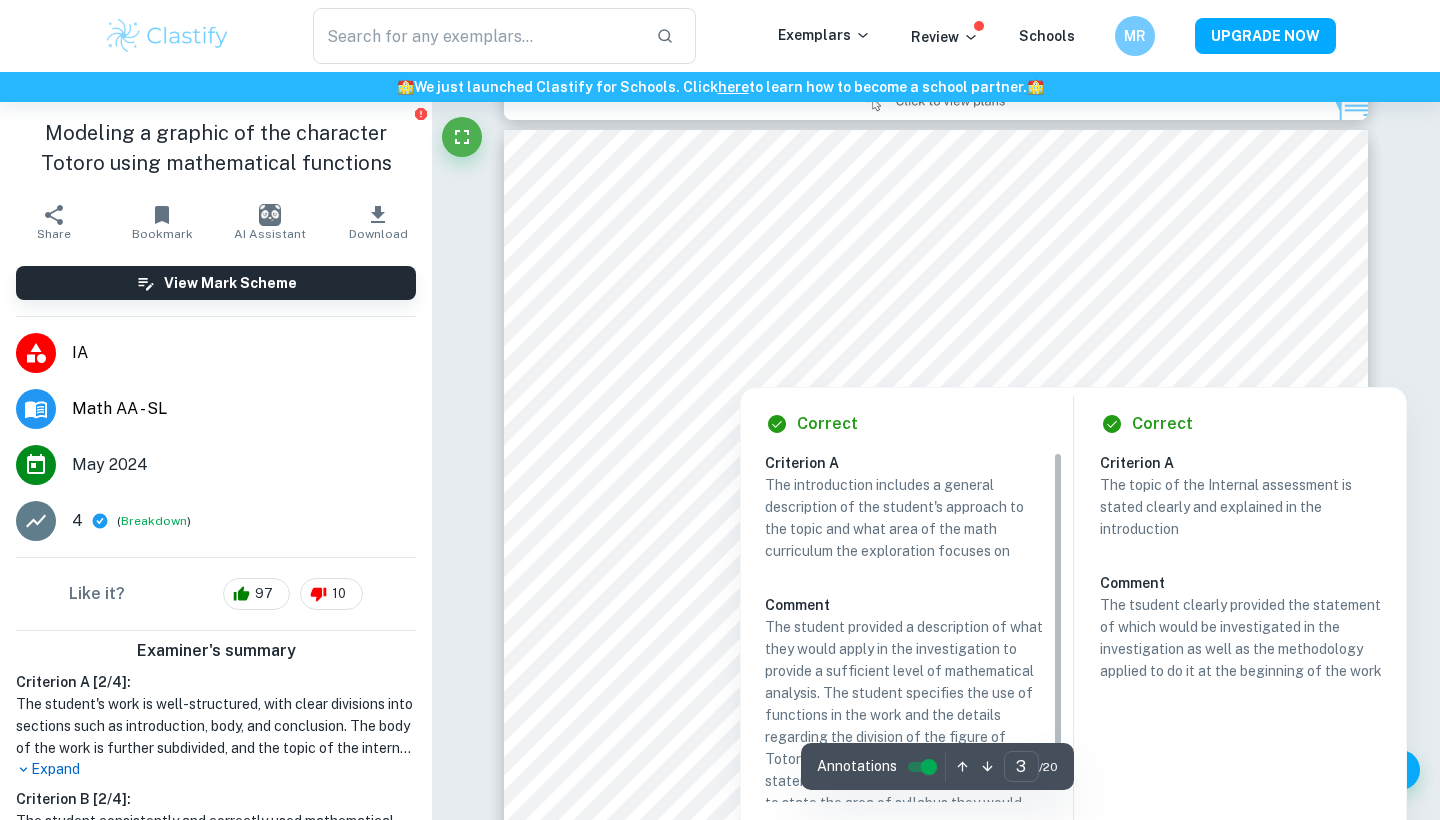 scroll, scrollTop: 2829, scrollLeft: 0, axis: vertical 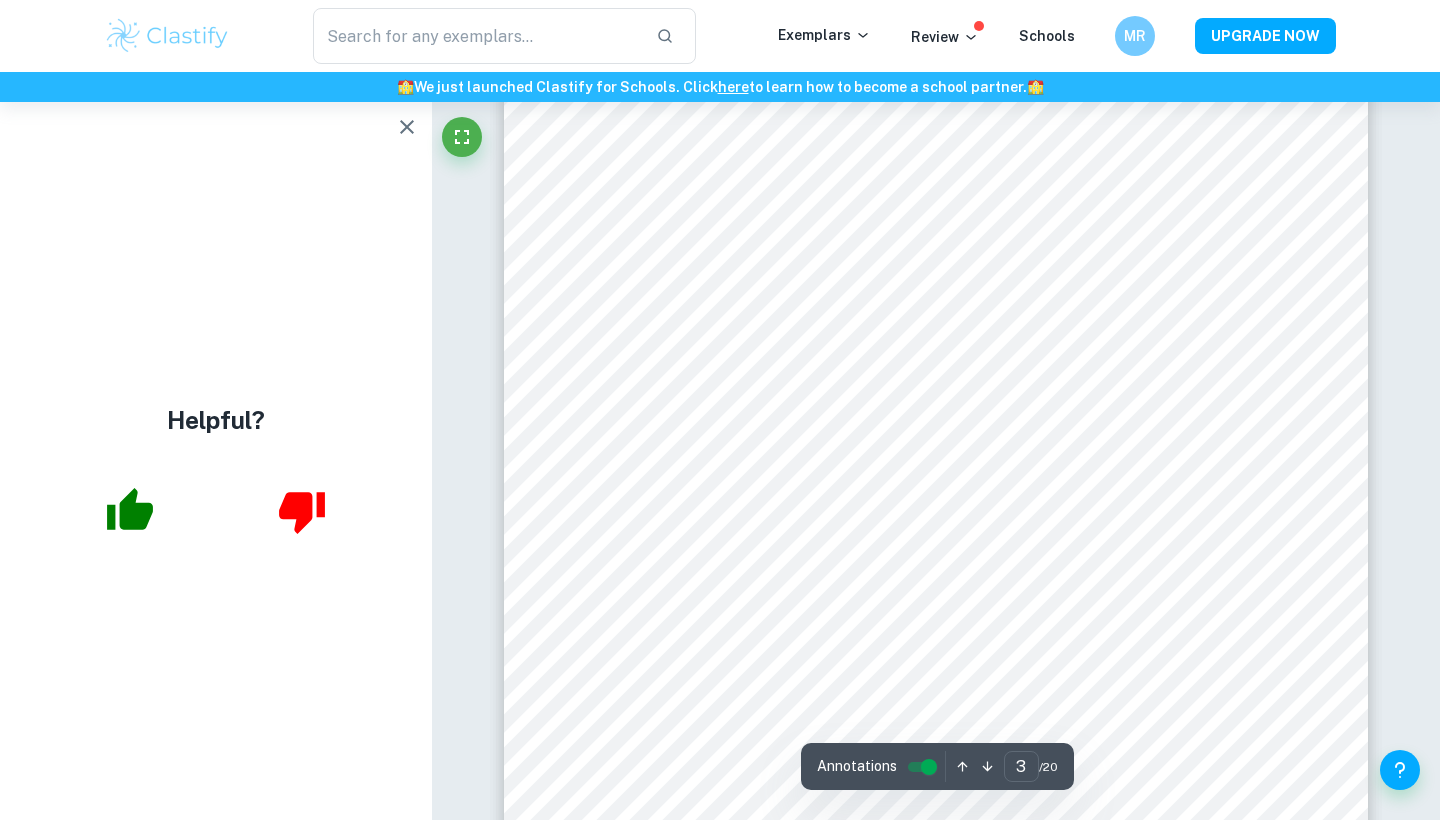 click 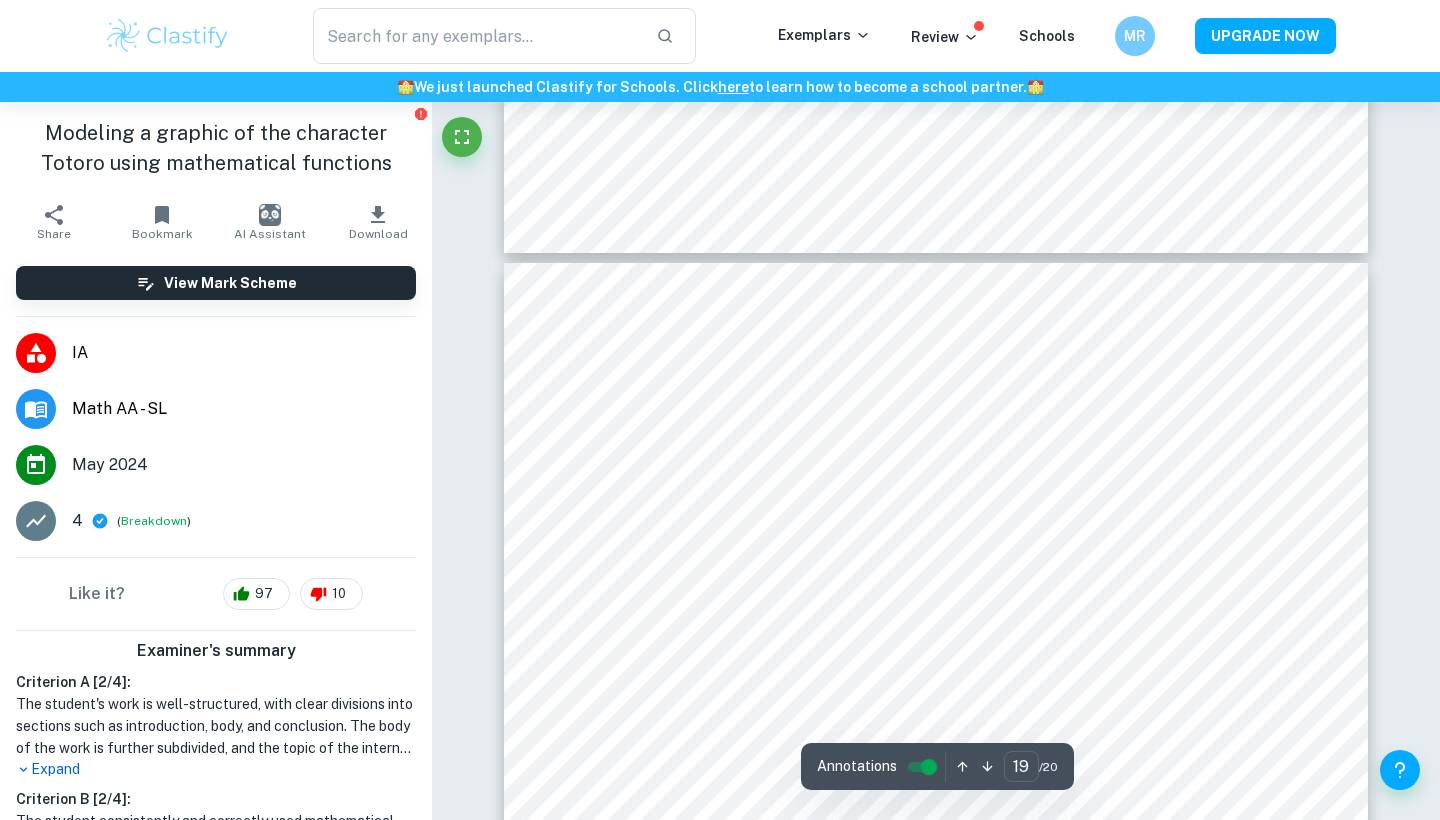 scroll, scrollTop: 22575, scrollLeft: 0, axis: vertical 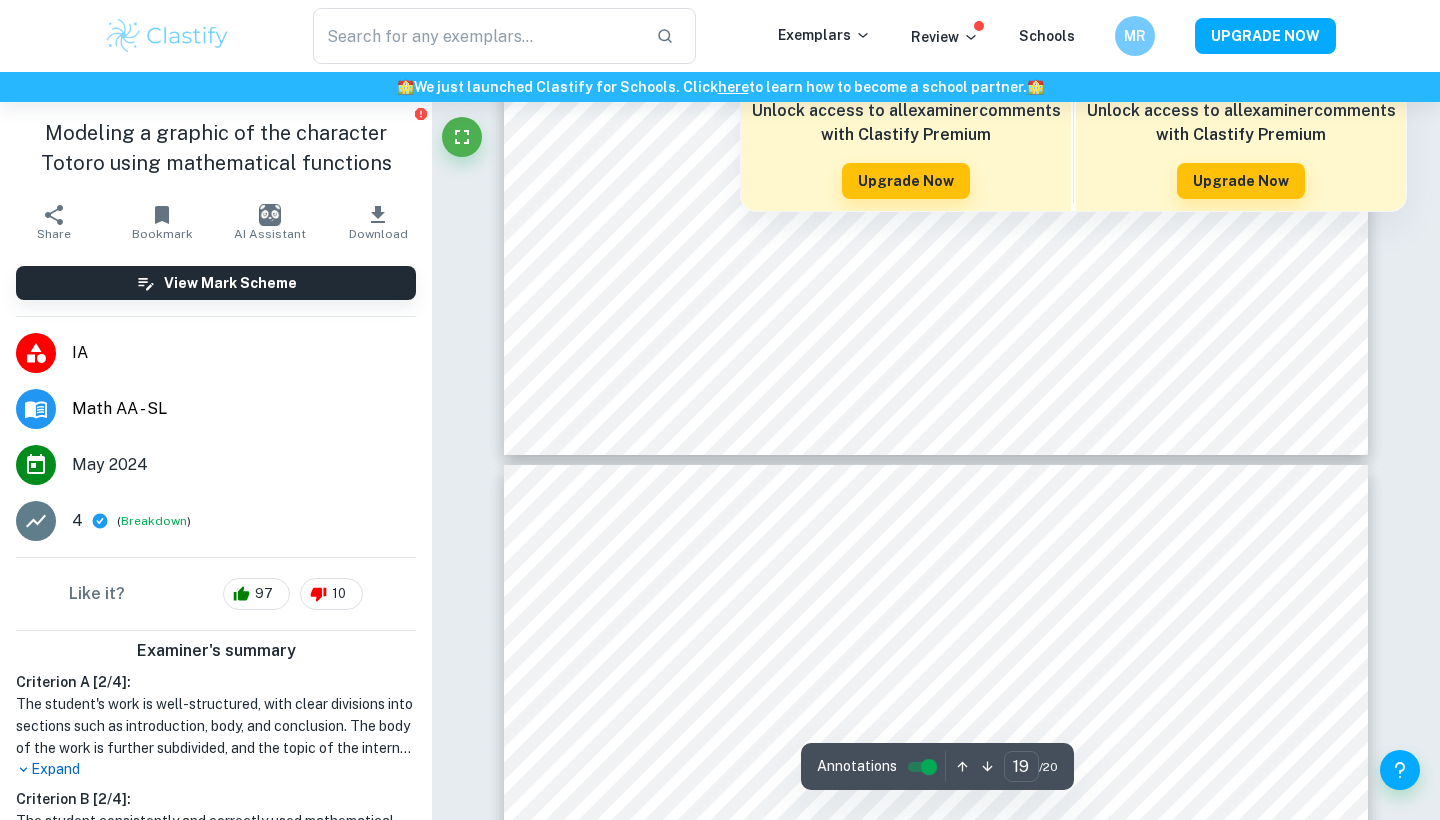 type on "20" 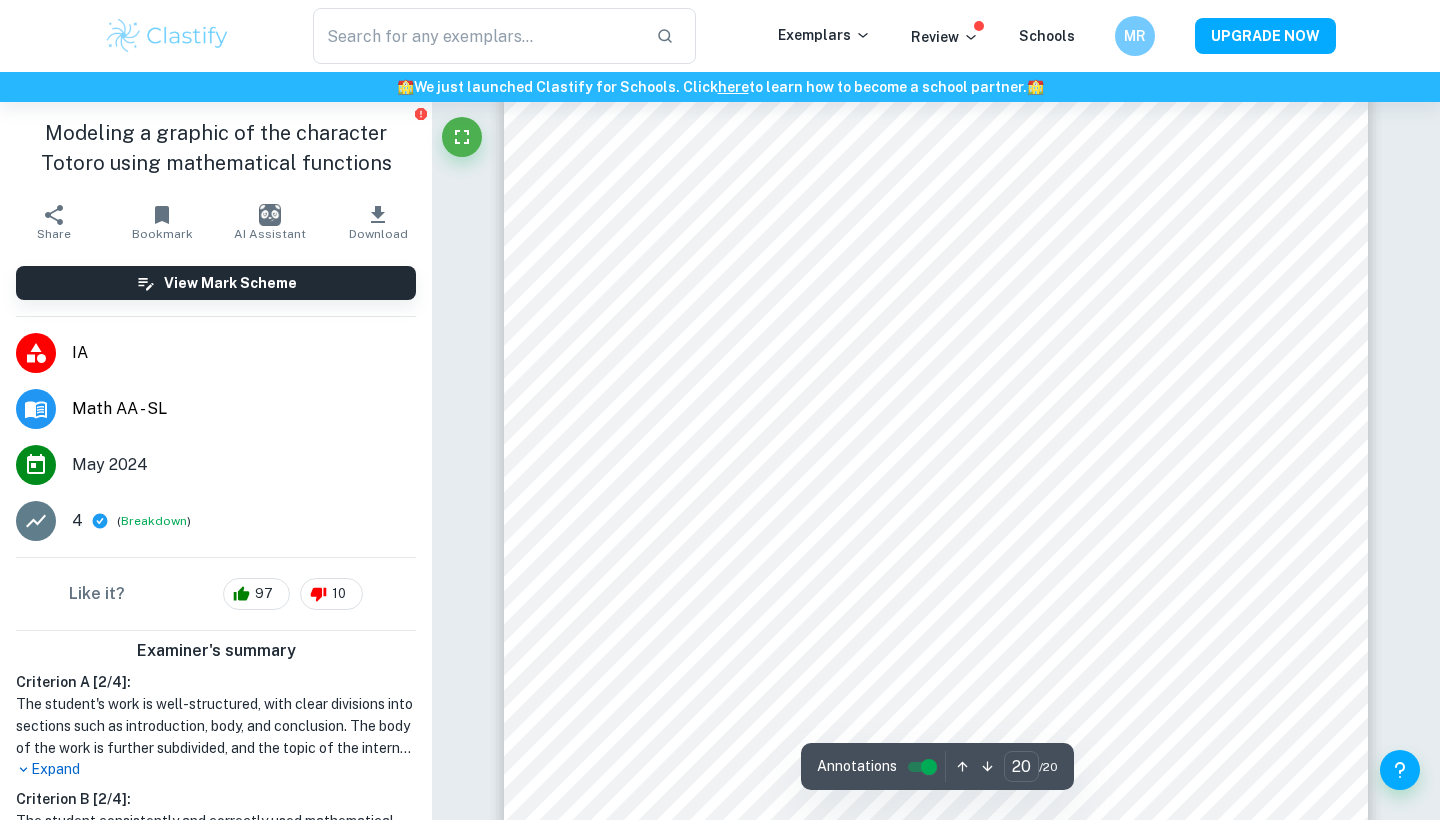 scroll, scrollTop: 24089, scrollLeft: 0, axis: vertical 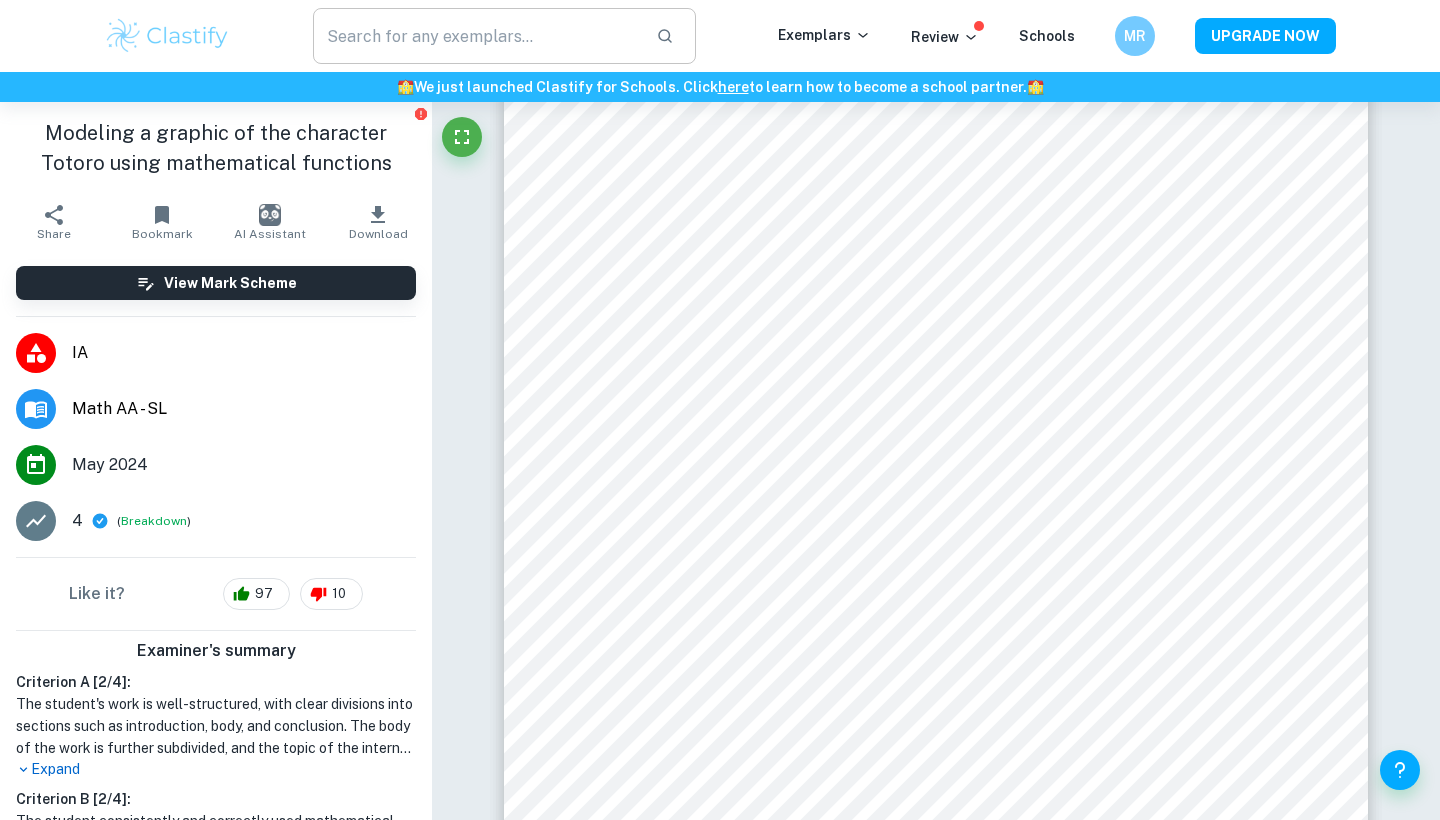 click at bounding box center [476, 36] 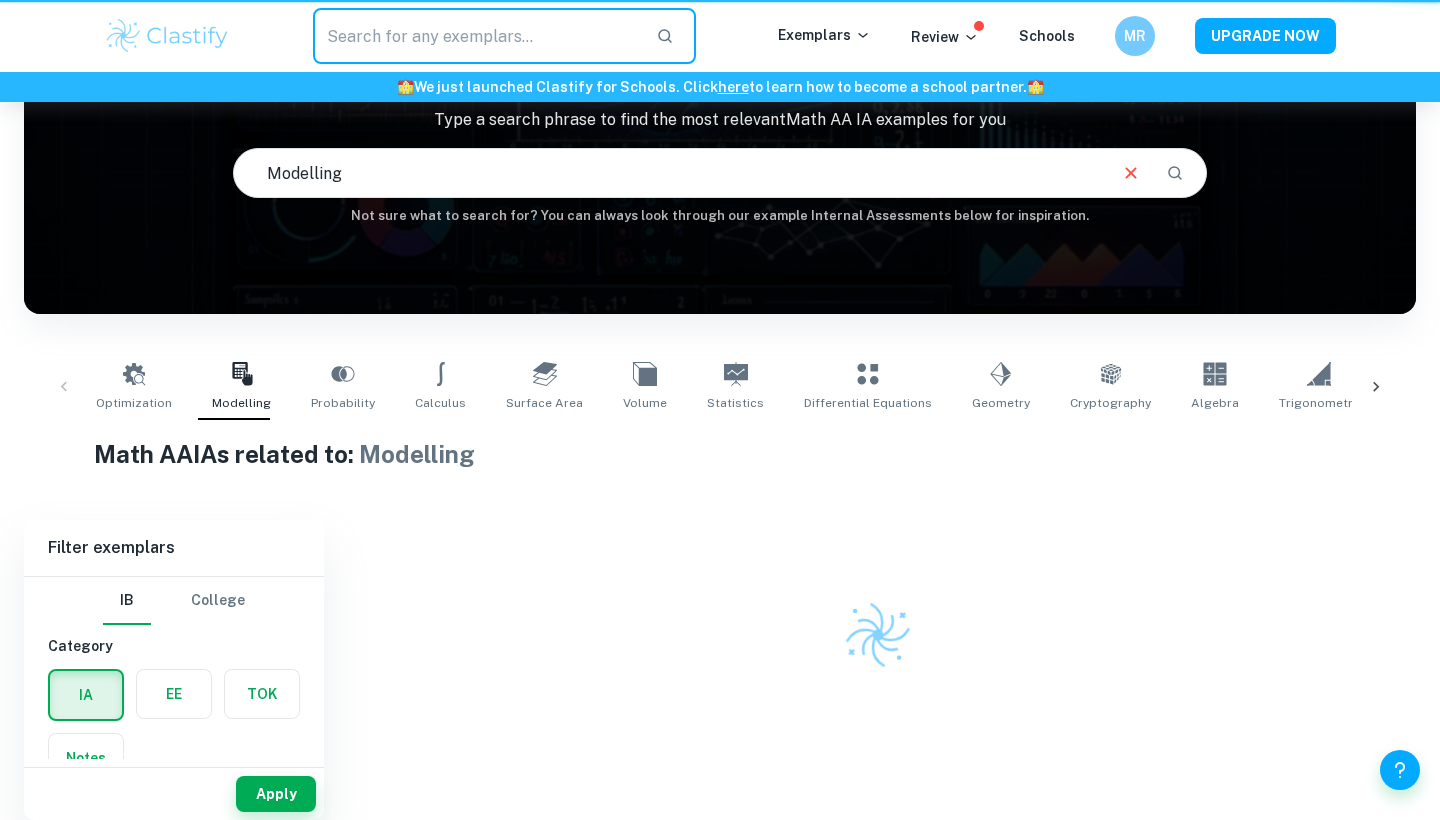 scroll, scrollTop: 154, scrollLeft: 0, axis: vertical 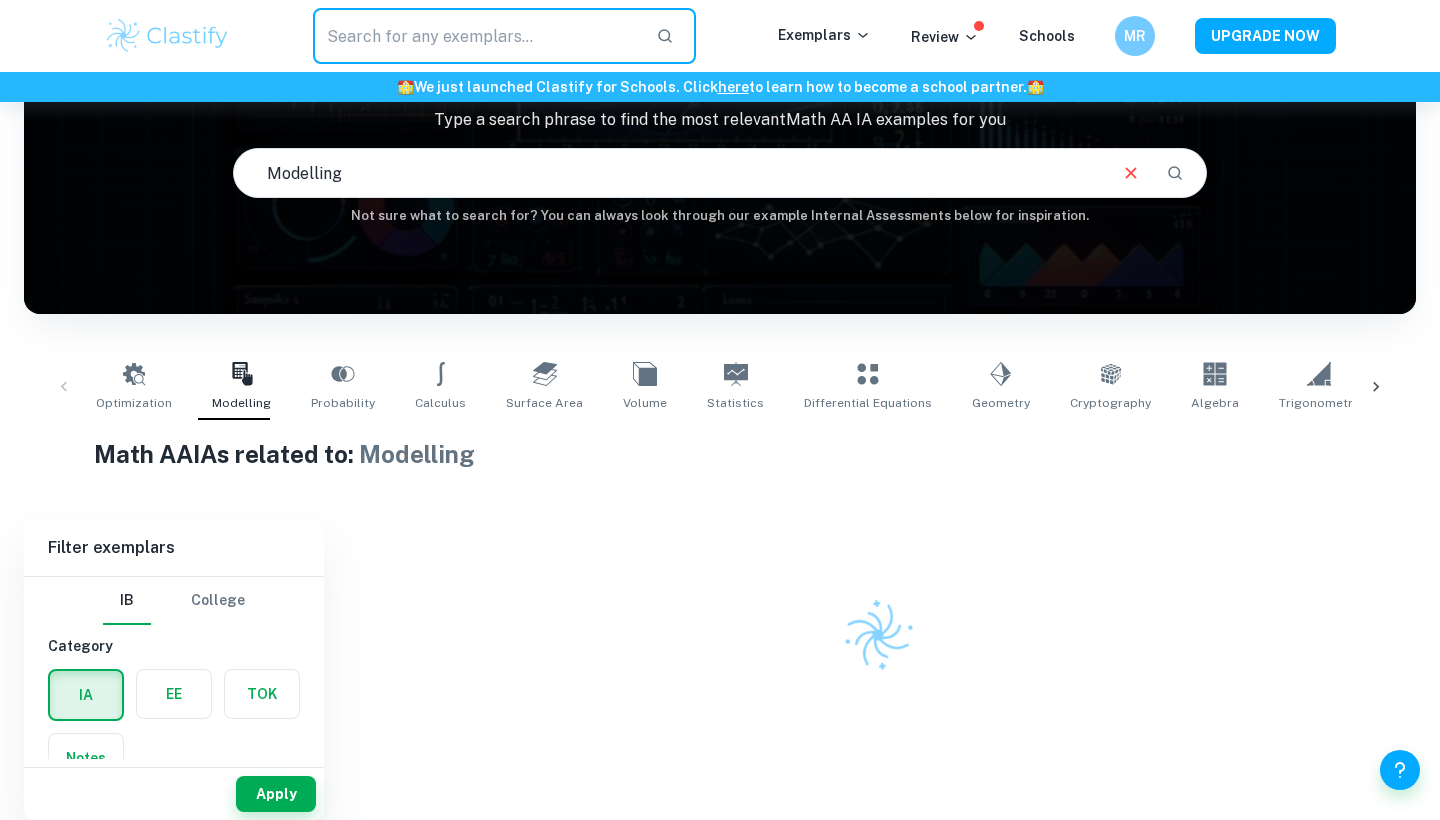 click on "Modelling" at bounding box center (669, 173) 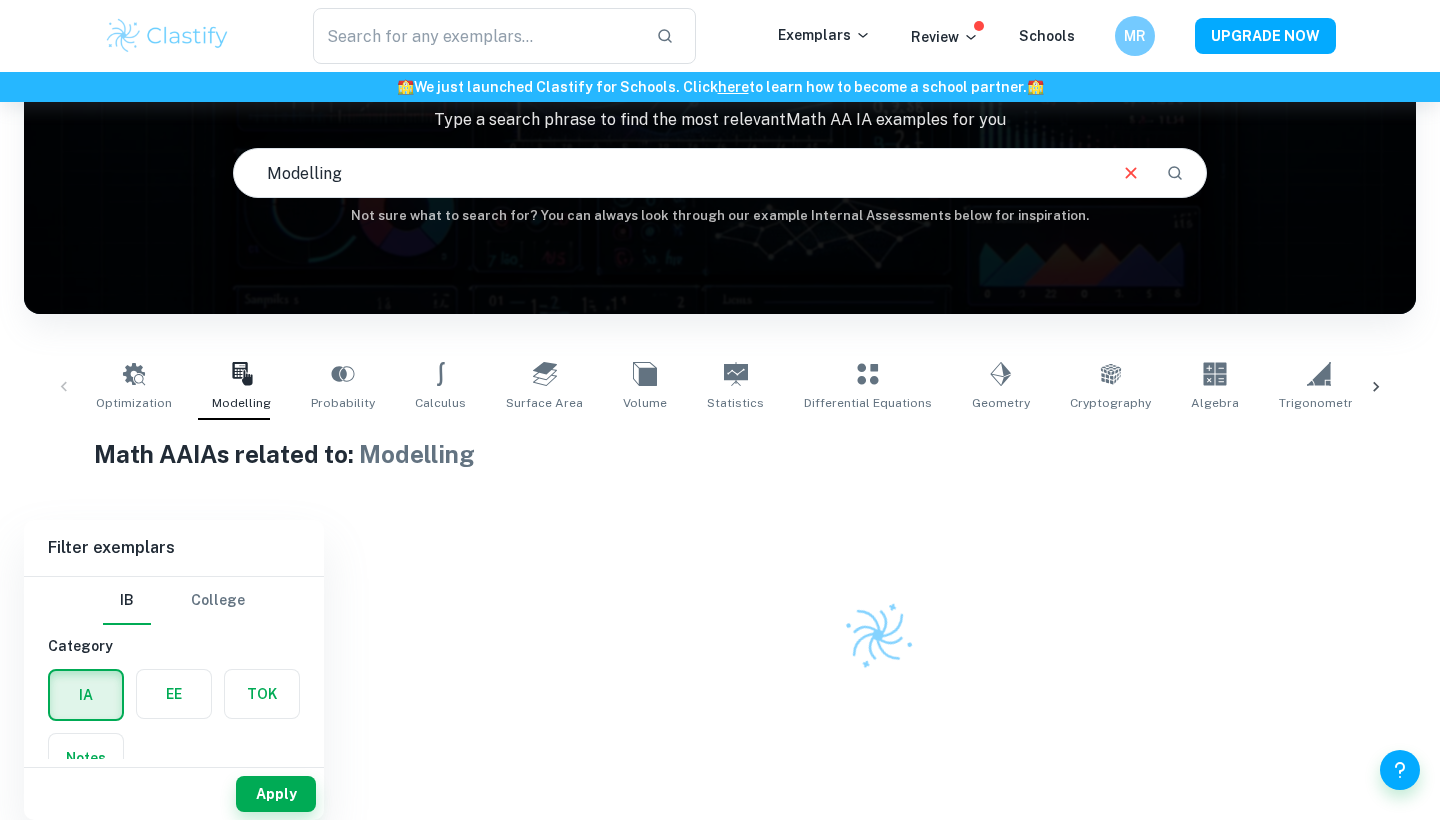 click on "Modelling" at bounding box center [669, 173] 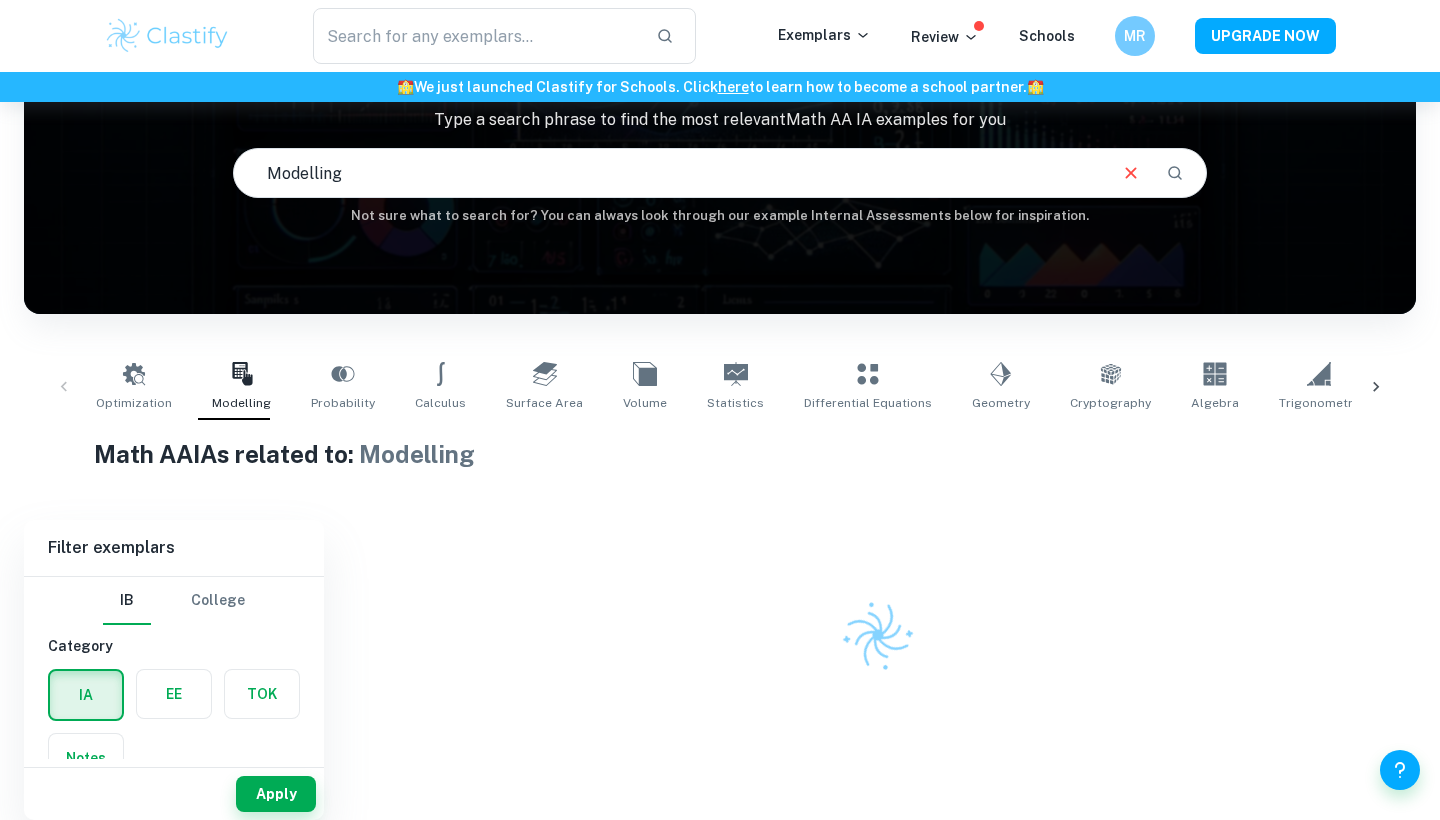 type on "d" 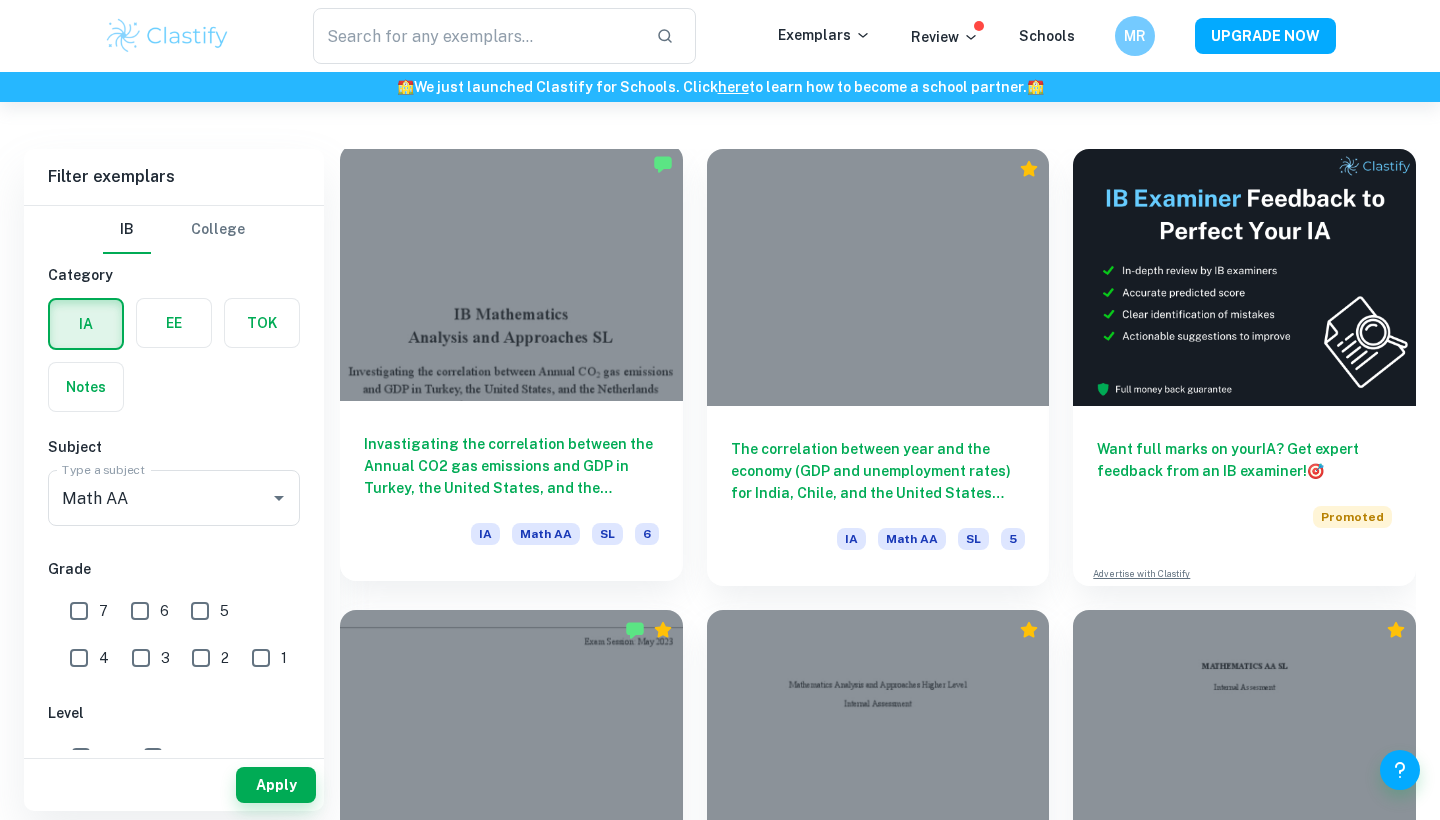 scroll, scrollTop: 530, scrollLeft: 0, axis: vertical 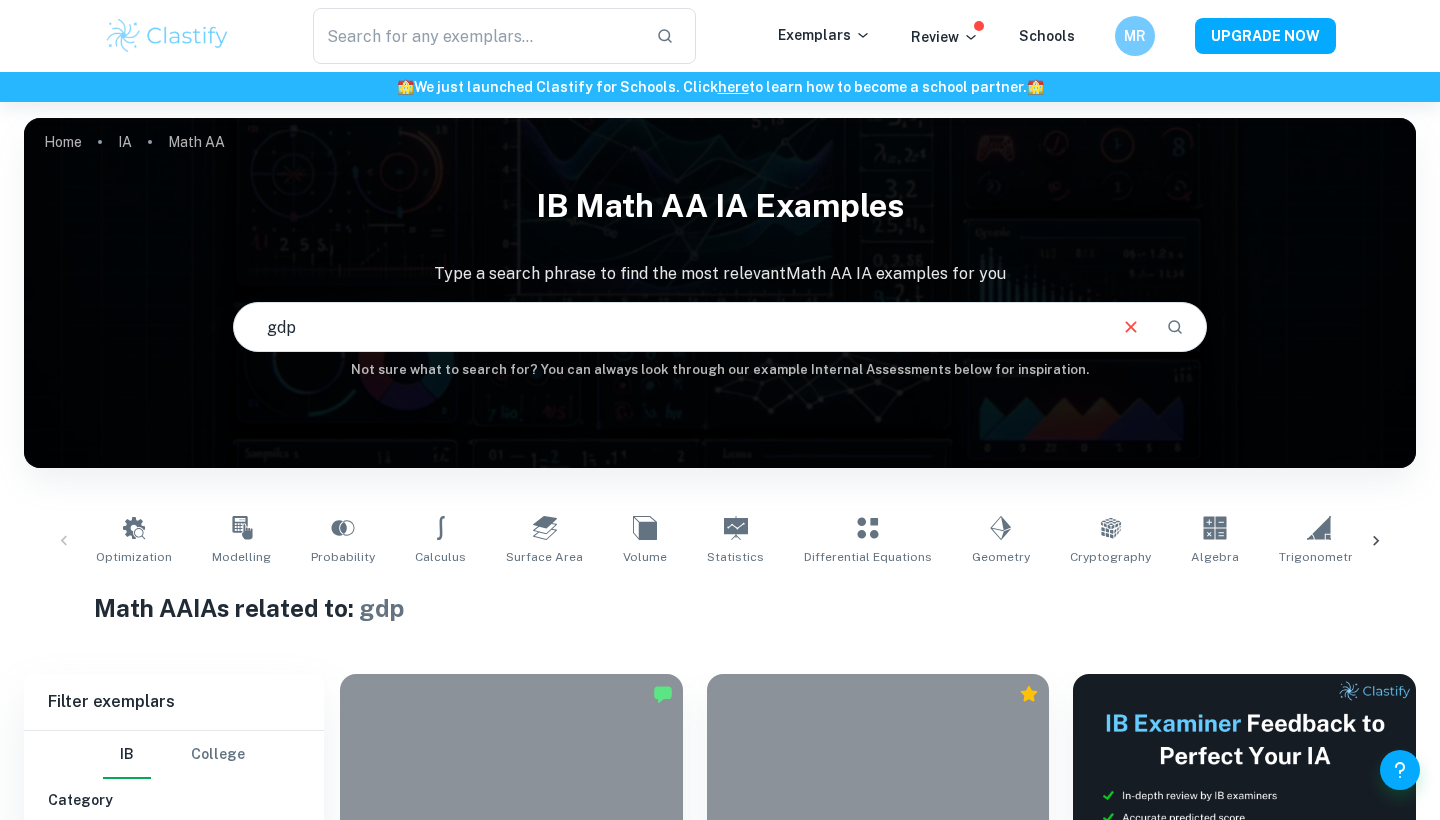 click on "gdp" at bounding box center [669, 327] 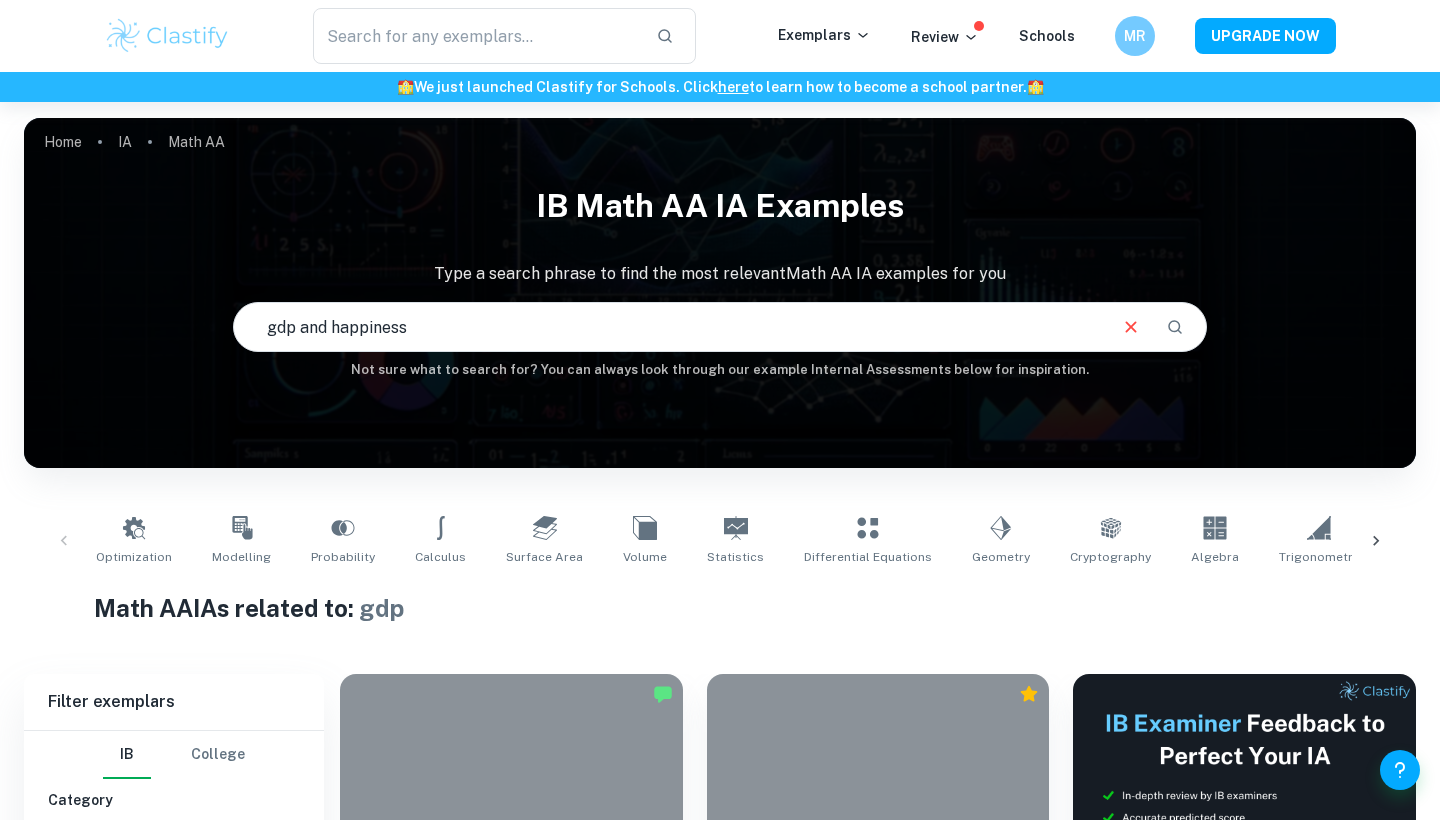 type on "gdp and happiness" 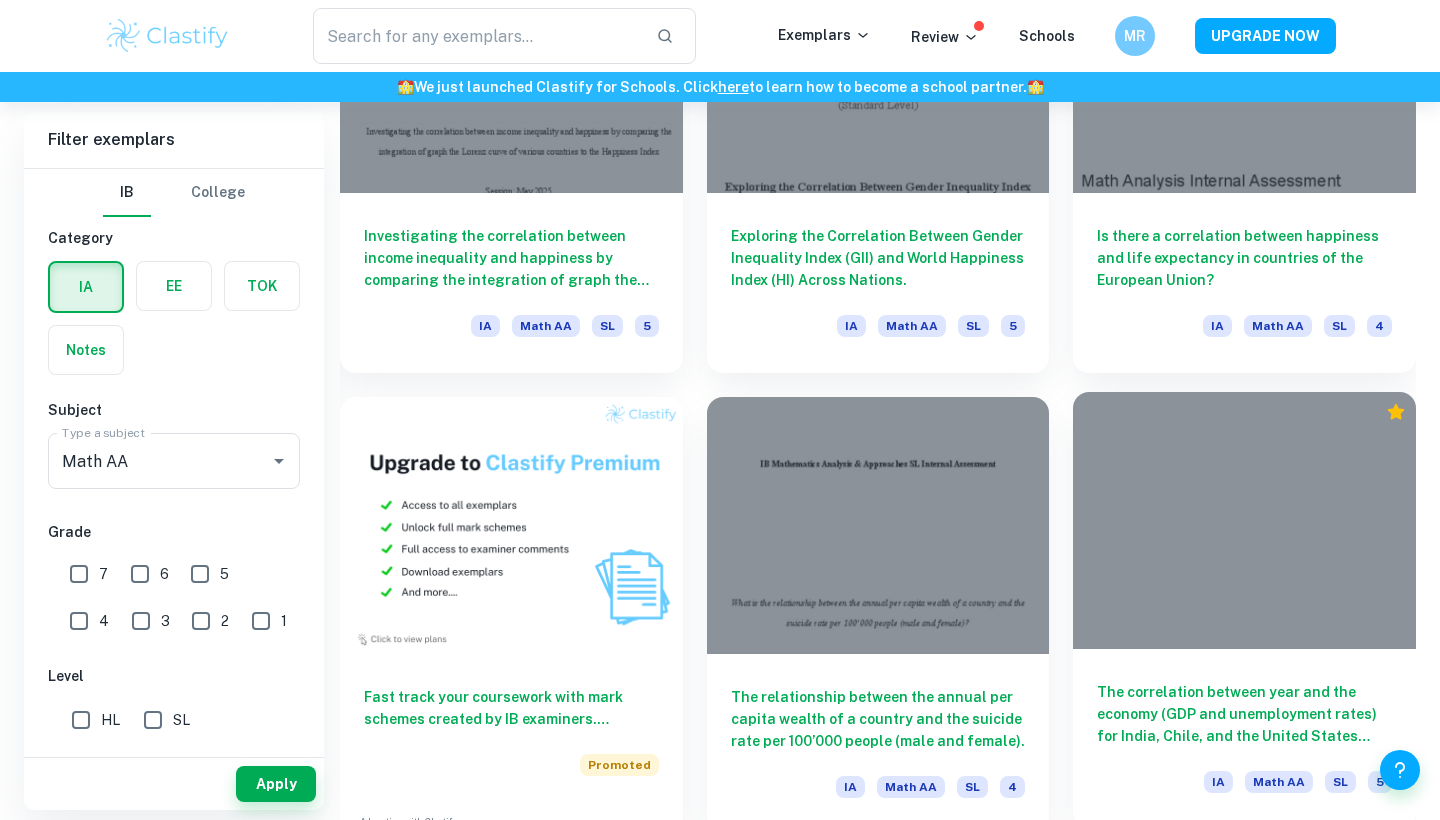scroll, scrollTop: 1202, scrollLeft: 0, axis: vertical 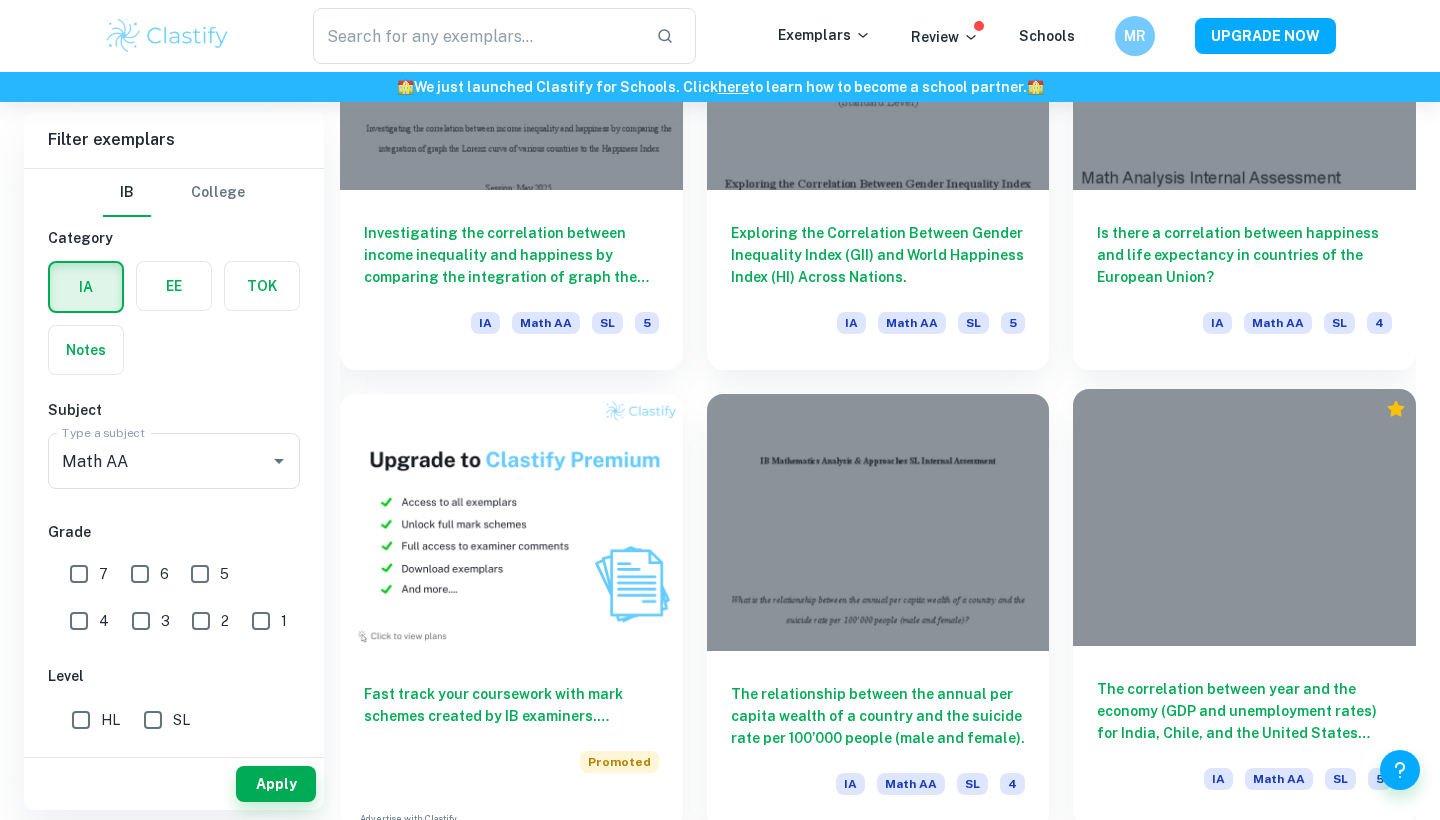 click on "The correlation between year and the economy (GDP and unemployment rates) for India, Chile, and the United States from 1990-2022." at bounding box center [1244, 711] 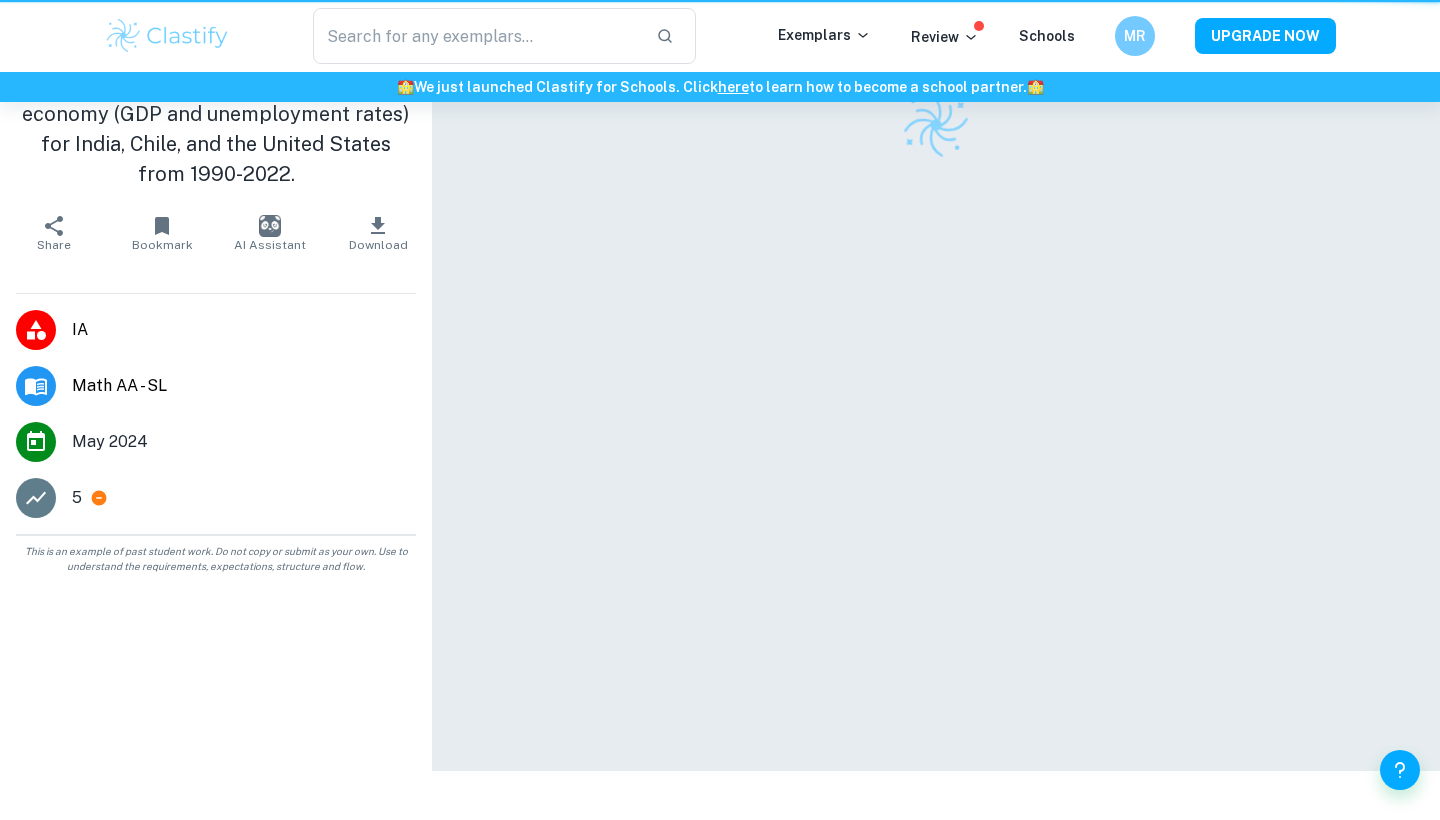scroll, scrollTop: 0, scrollLeft: 0, axis: both 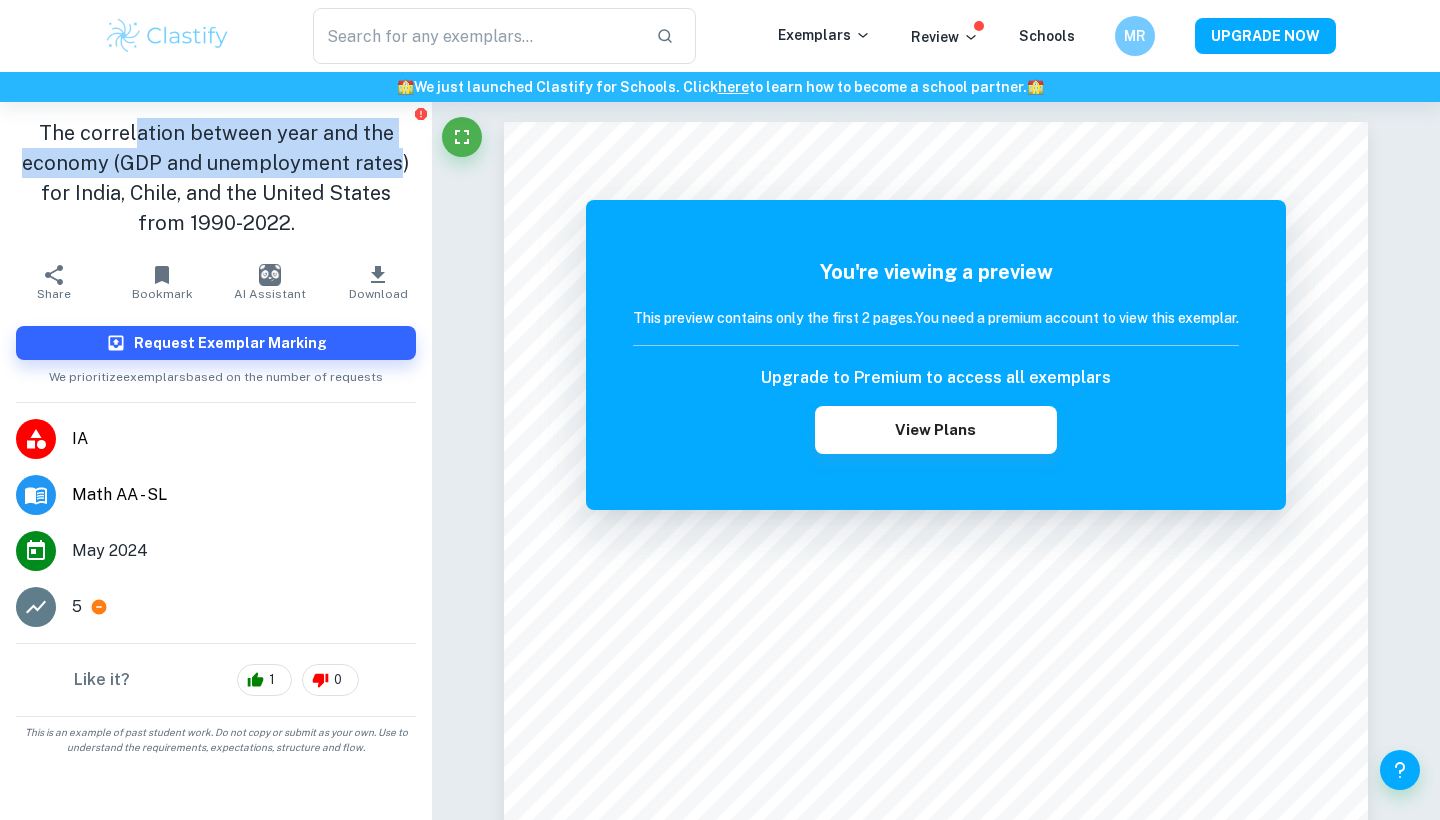 drag, startPoint x: 135, startPoint y: 130, endPoint x: 401, endPoint y: 162, distance: 267.9179 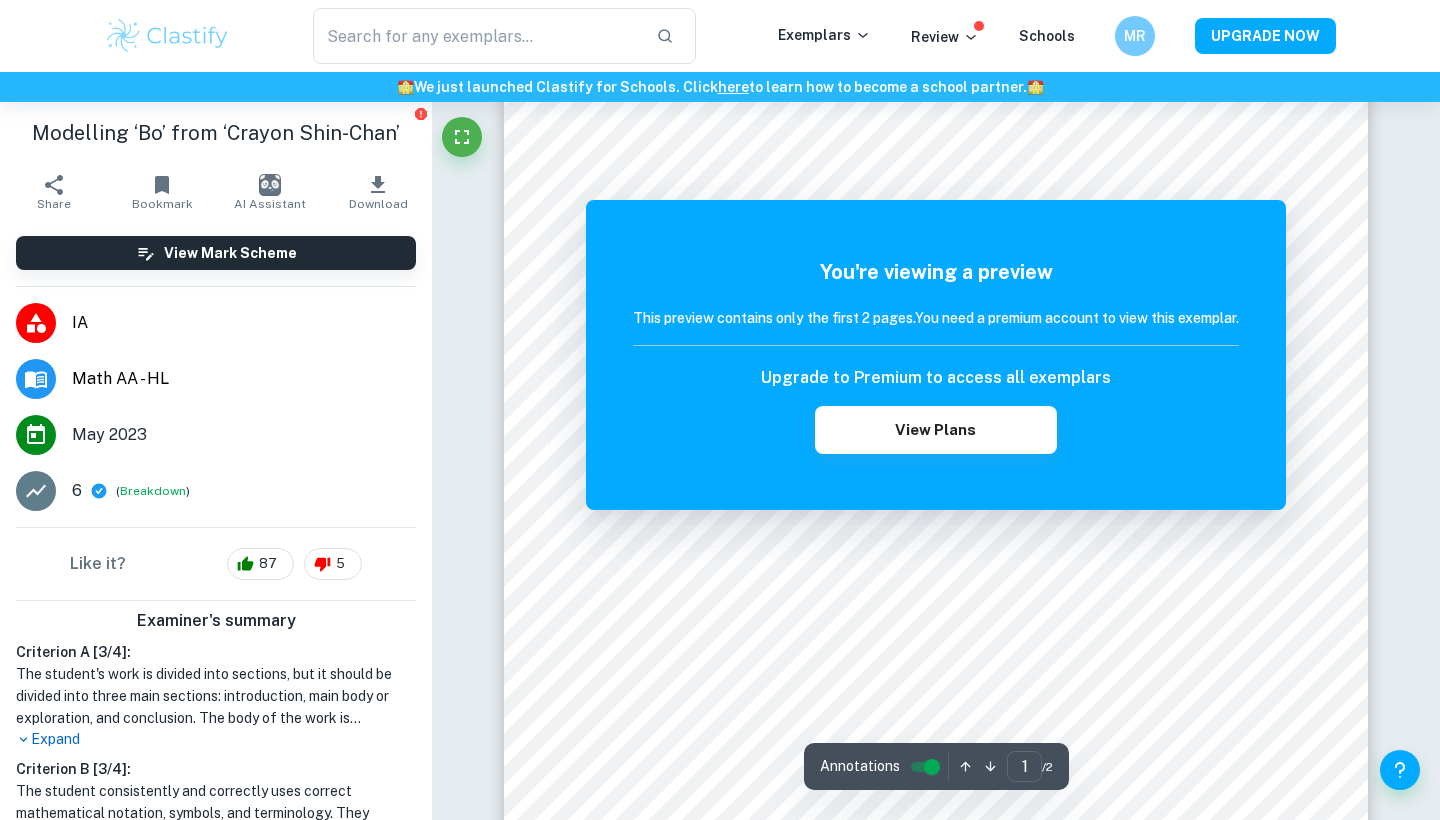 scroll, scrollTop: 686, scrollLeft: 0, axis: vertical 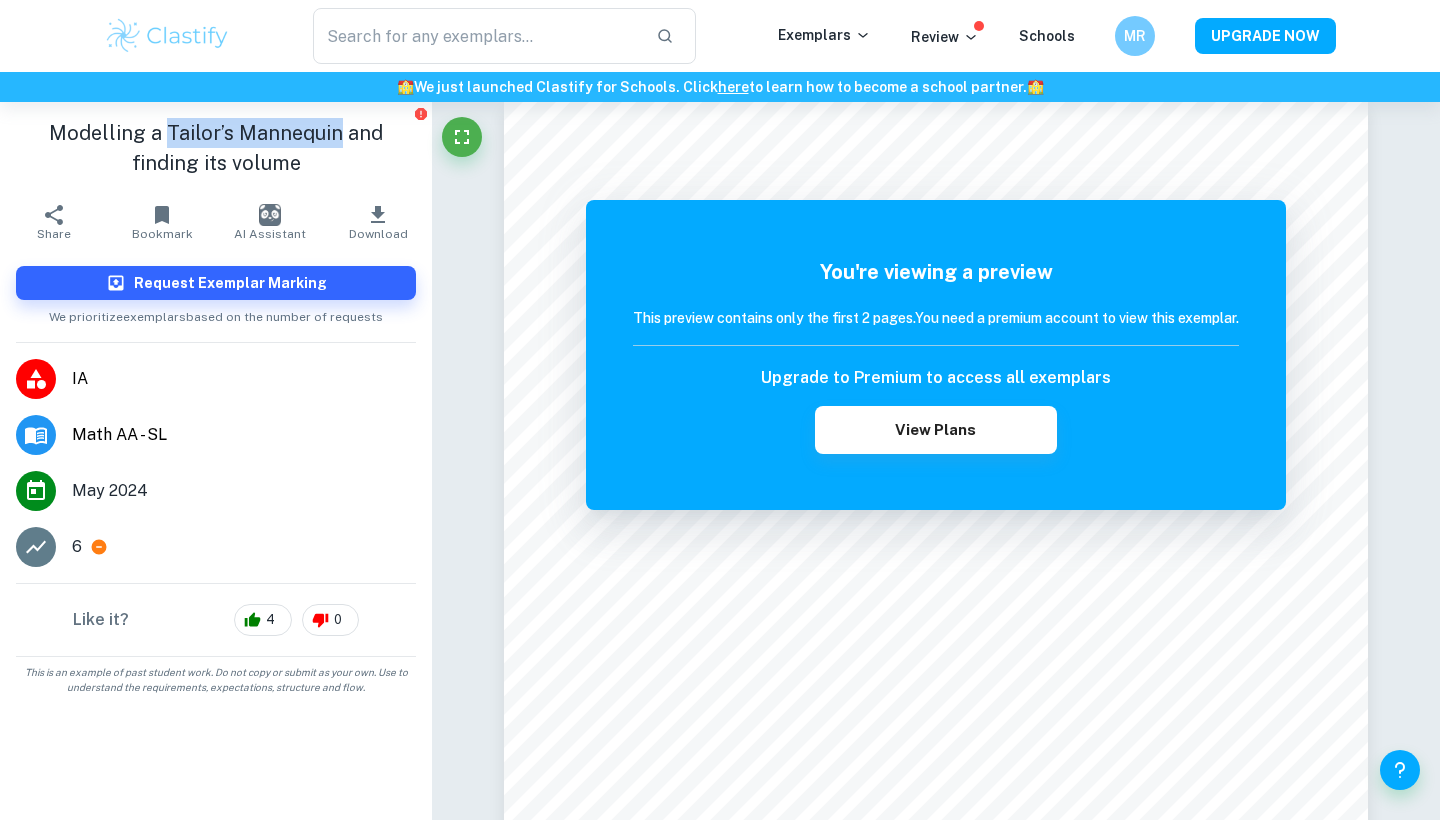 drag, startPoint x: 131, startPoint y: 135, endPoint x: 302, endPoint y: 135, distance: 171 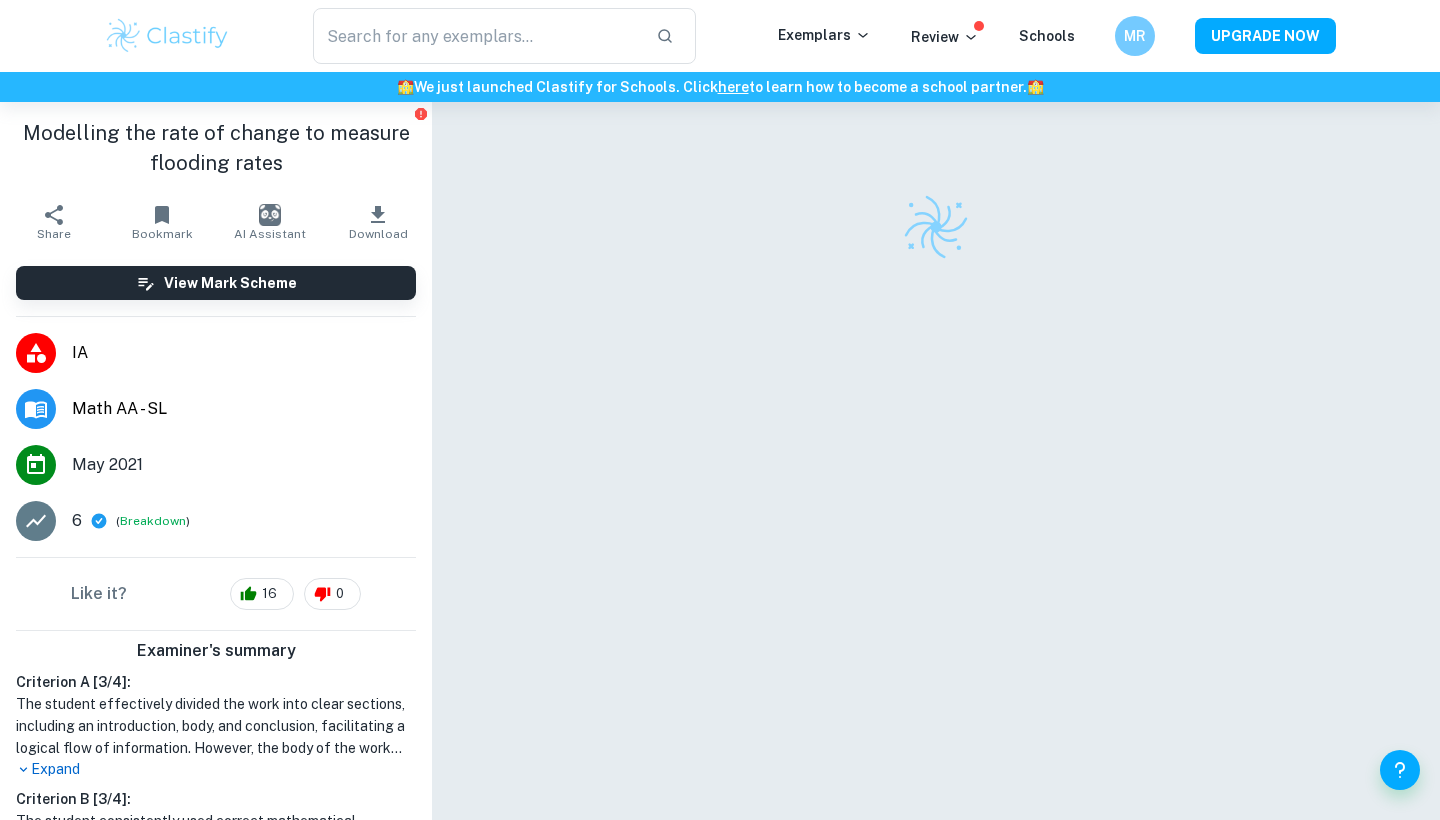 scroll, scrollTop: 0, scrollLeft: 0, axis: both 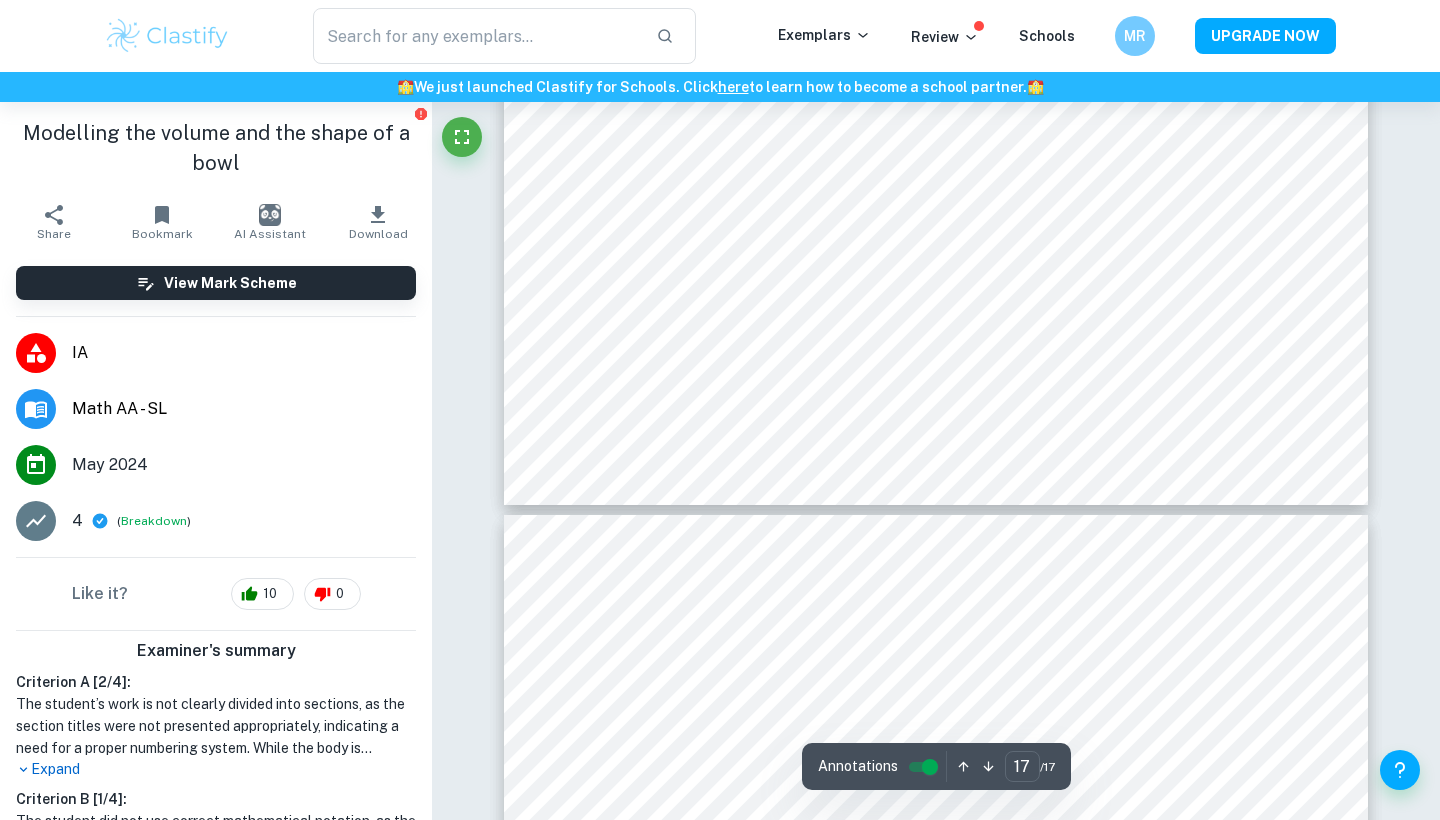 type on "16" 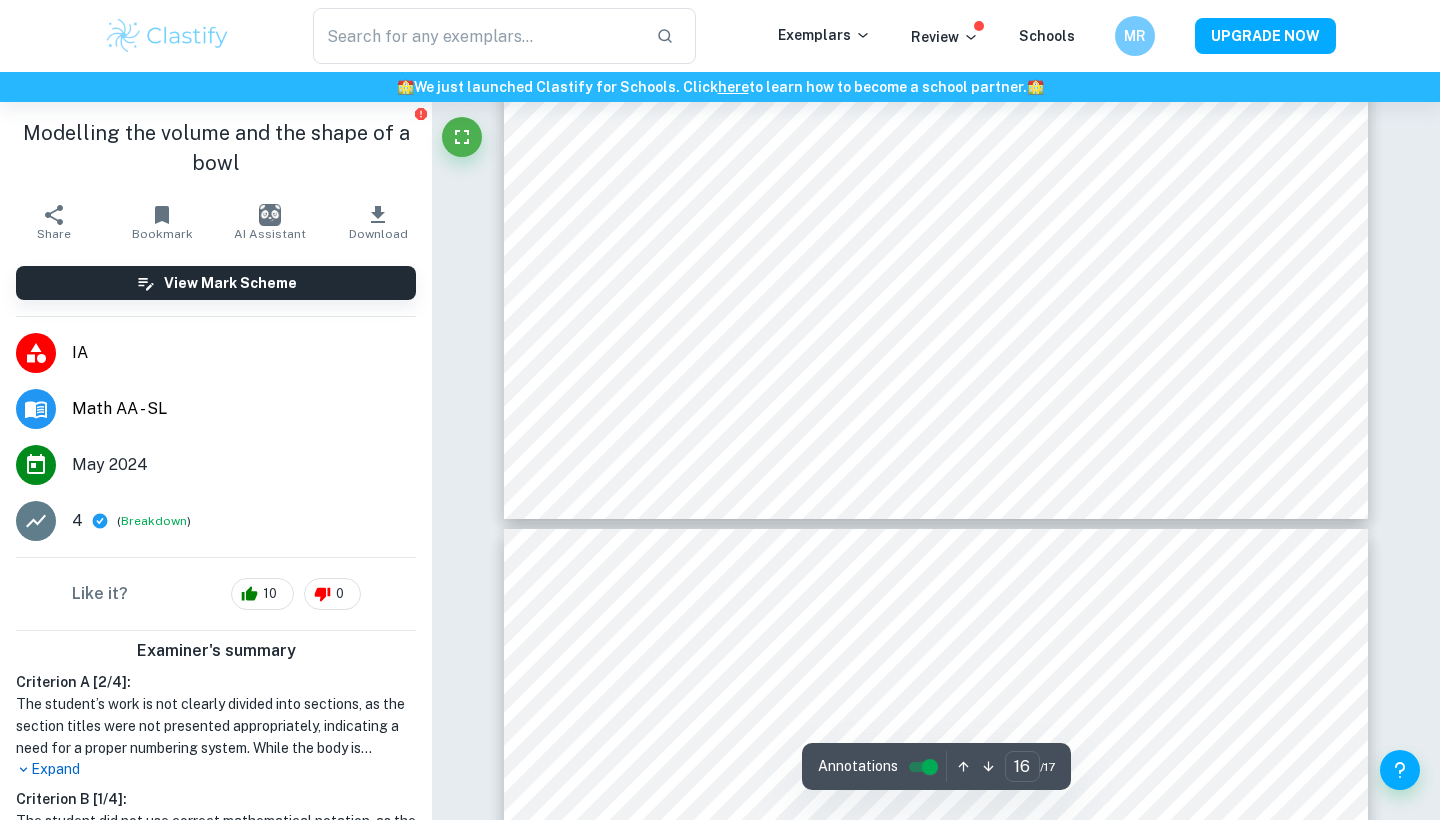 scroll, scrollTop: 19091, scrollLeft: 0, axis: vertical 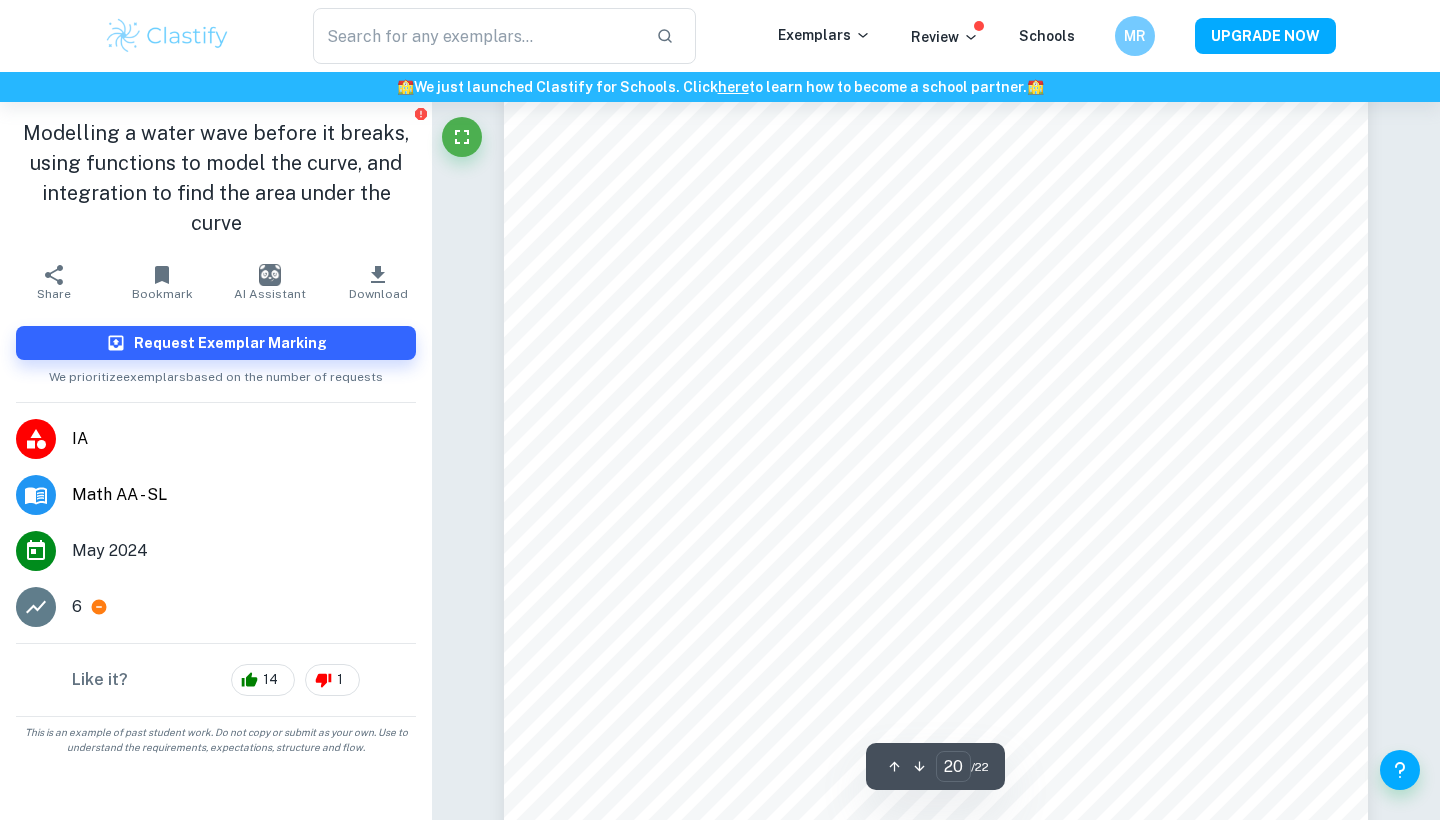 type on "21" 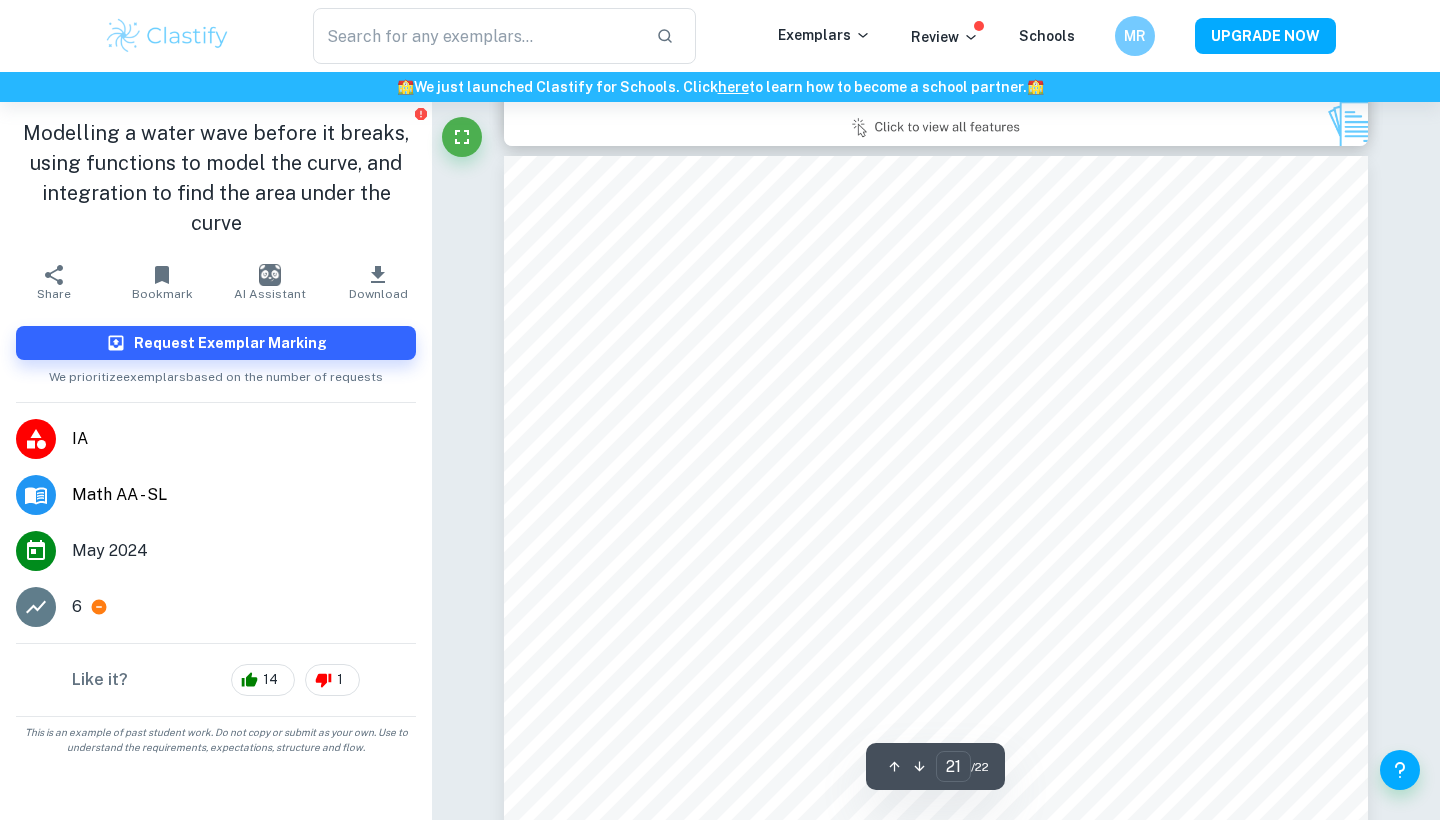 scroll, scrollTop: 25289, scrollLeft: 0, axis: vertical 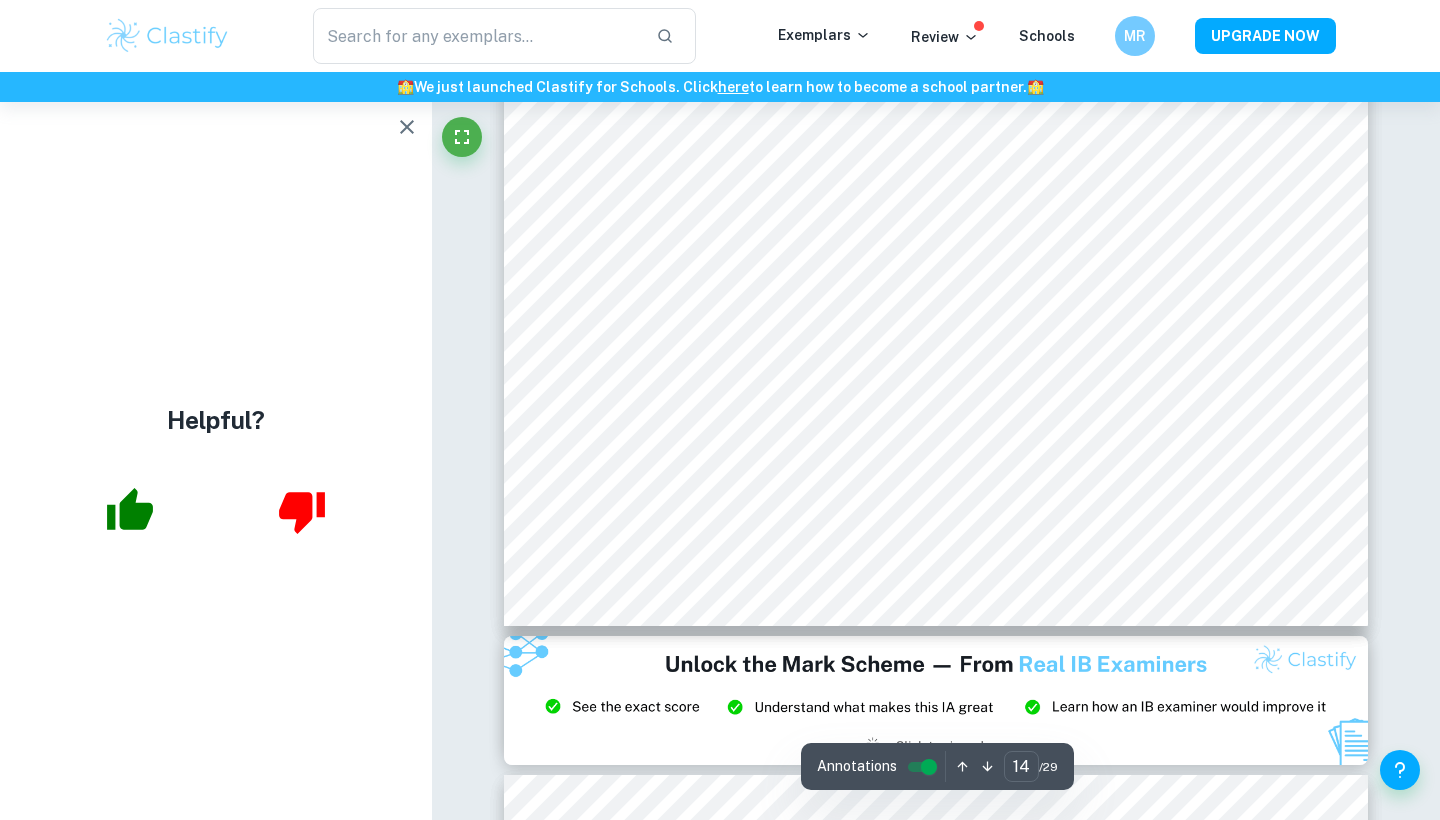 click 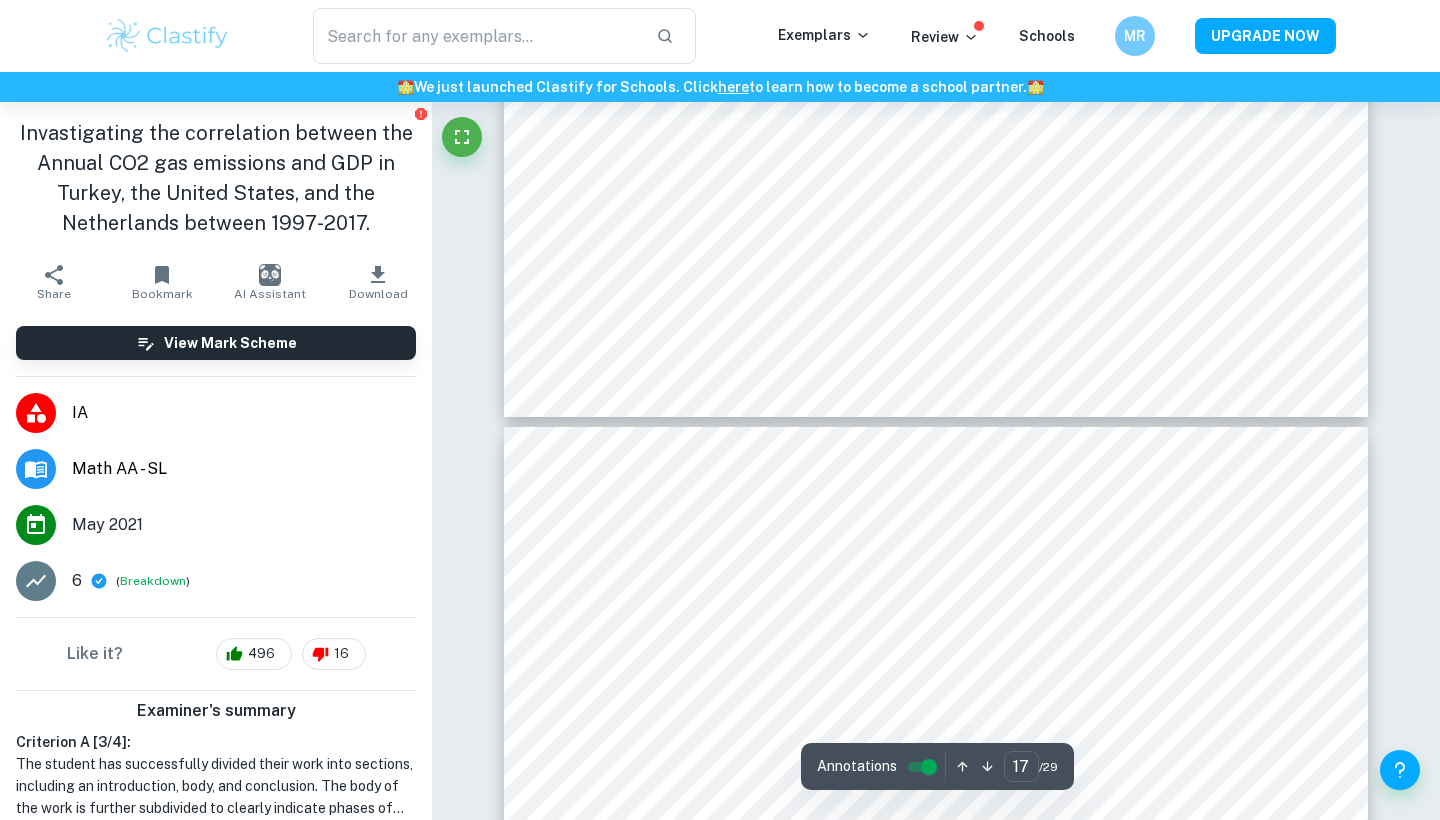 scroll, scrollTop: 19432, scrollLeft: 0, axis: vertical 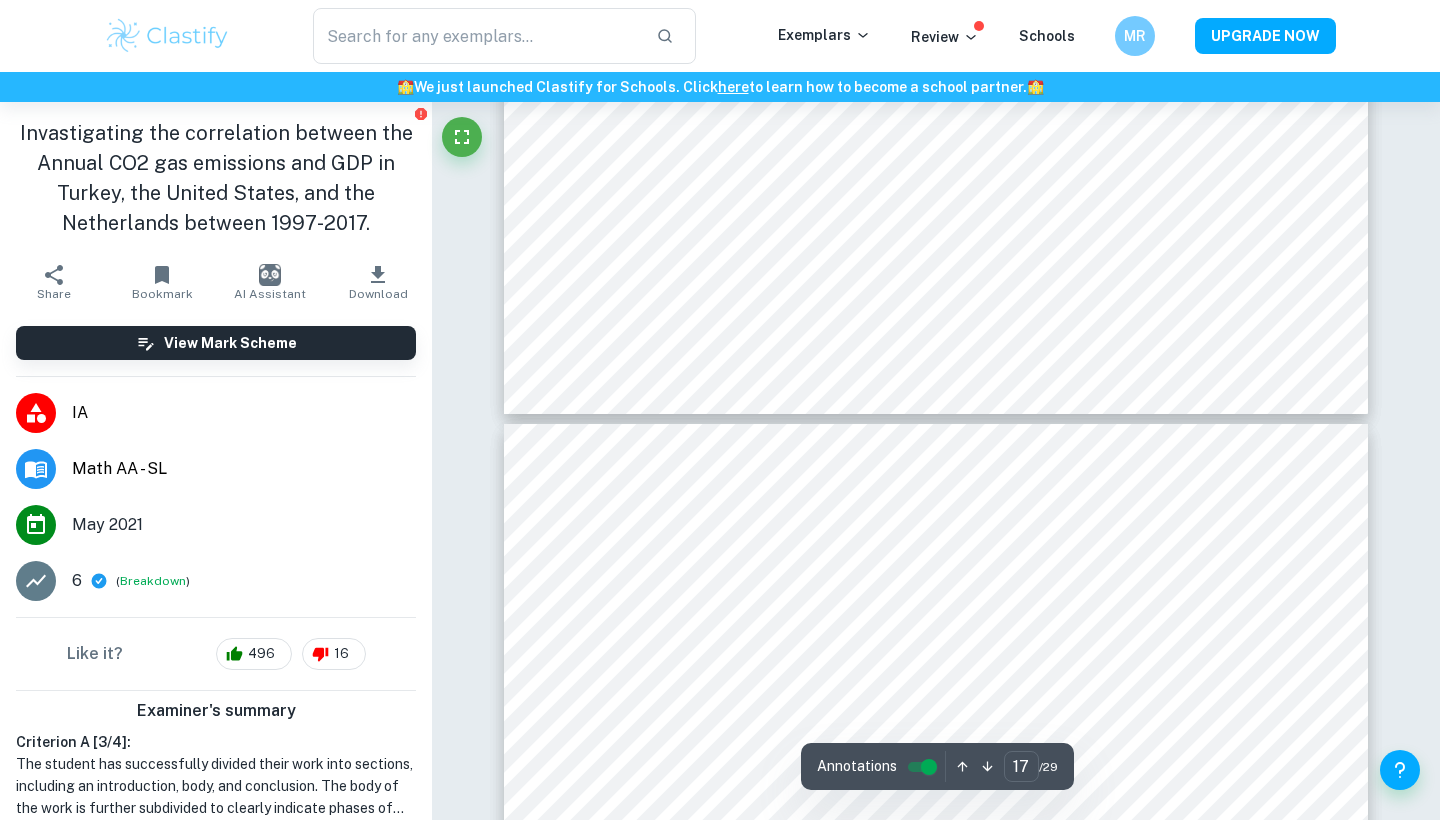 type on "18" 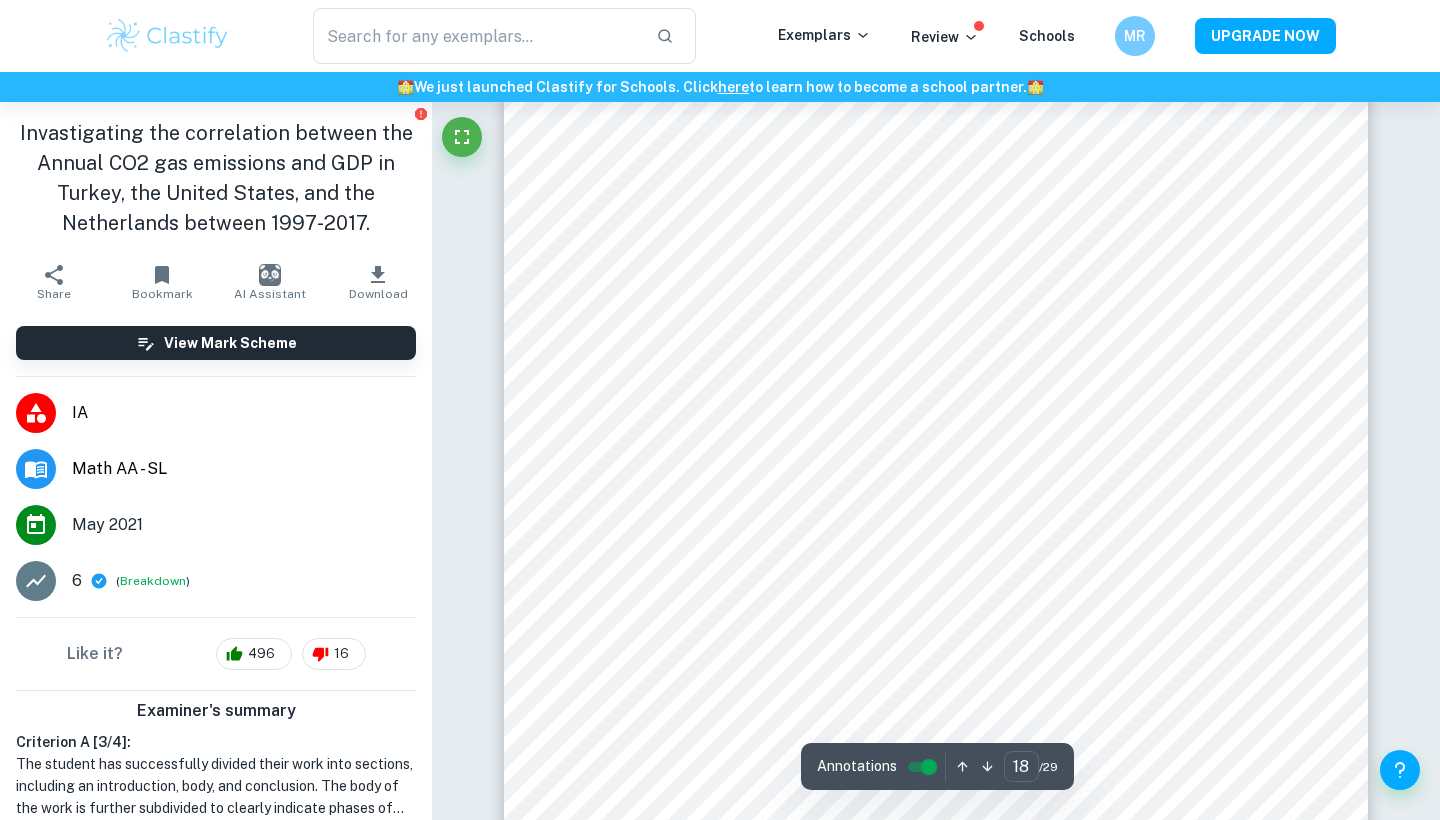 scroll, scrollTop: 20228, scrollLeft: 0, axis: vertical 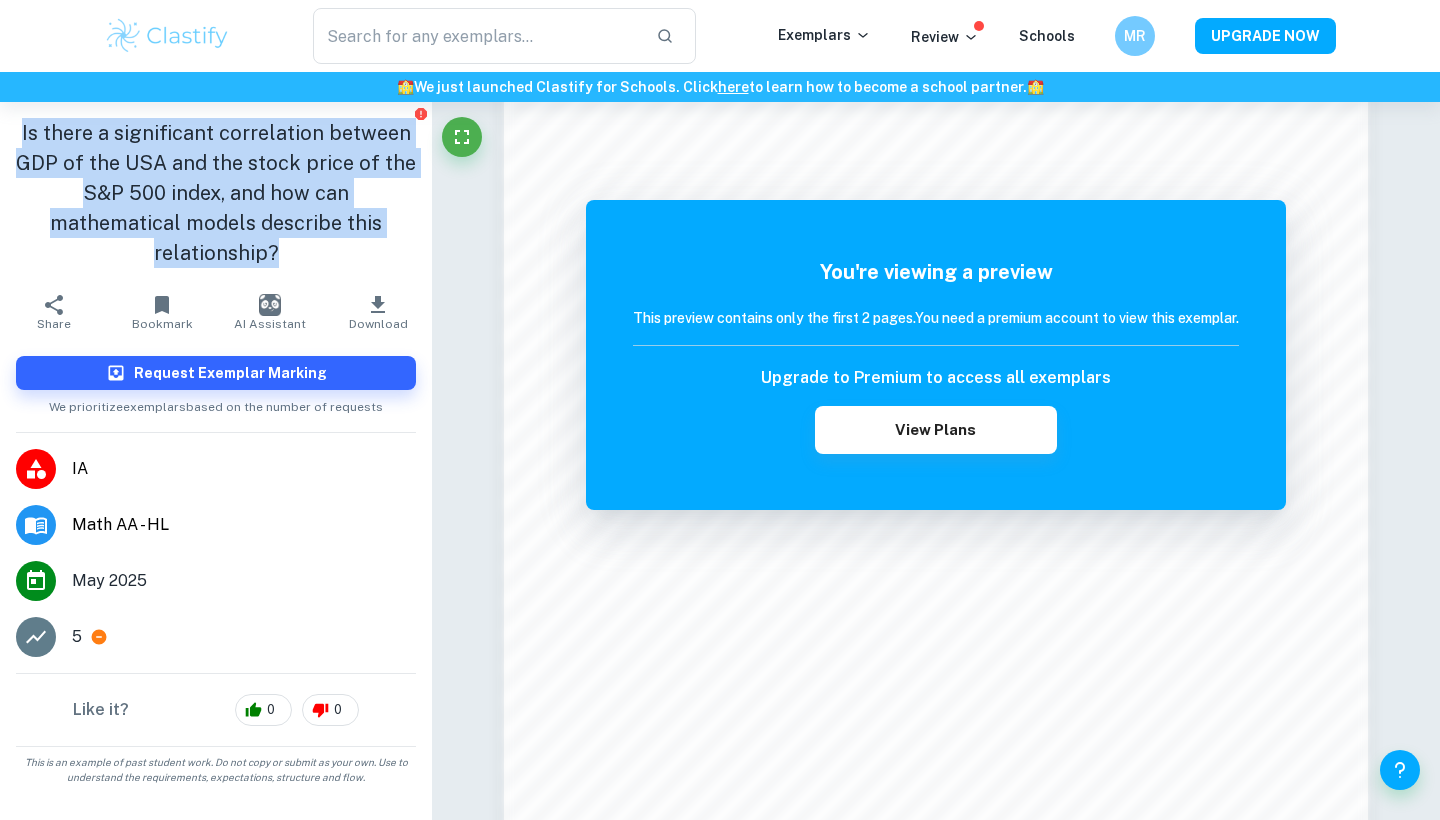 drag, startPoint x: 29, startPoint y: 129, endPoint x: 400, endPoint y: 235, distance: 385.84583 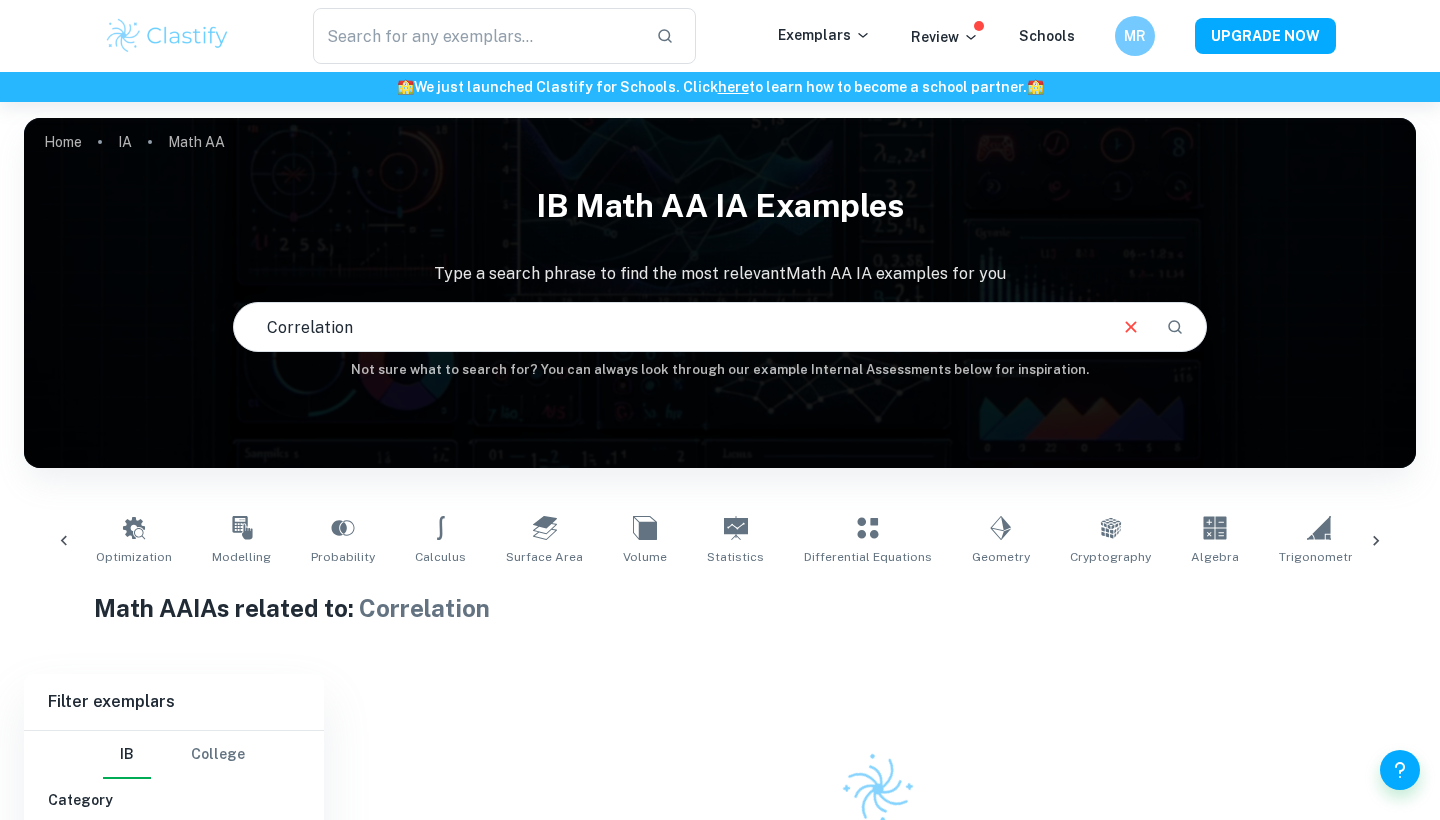 scroll, scrollTop: 0, scrollLeft: 0, axis: both 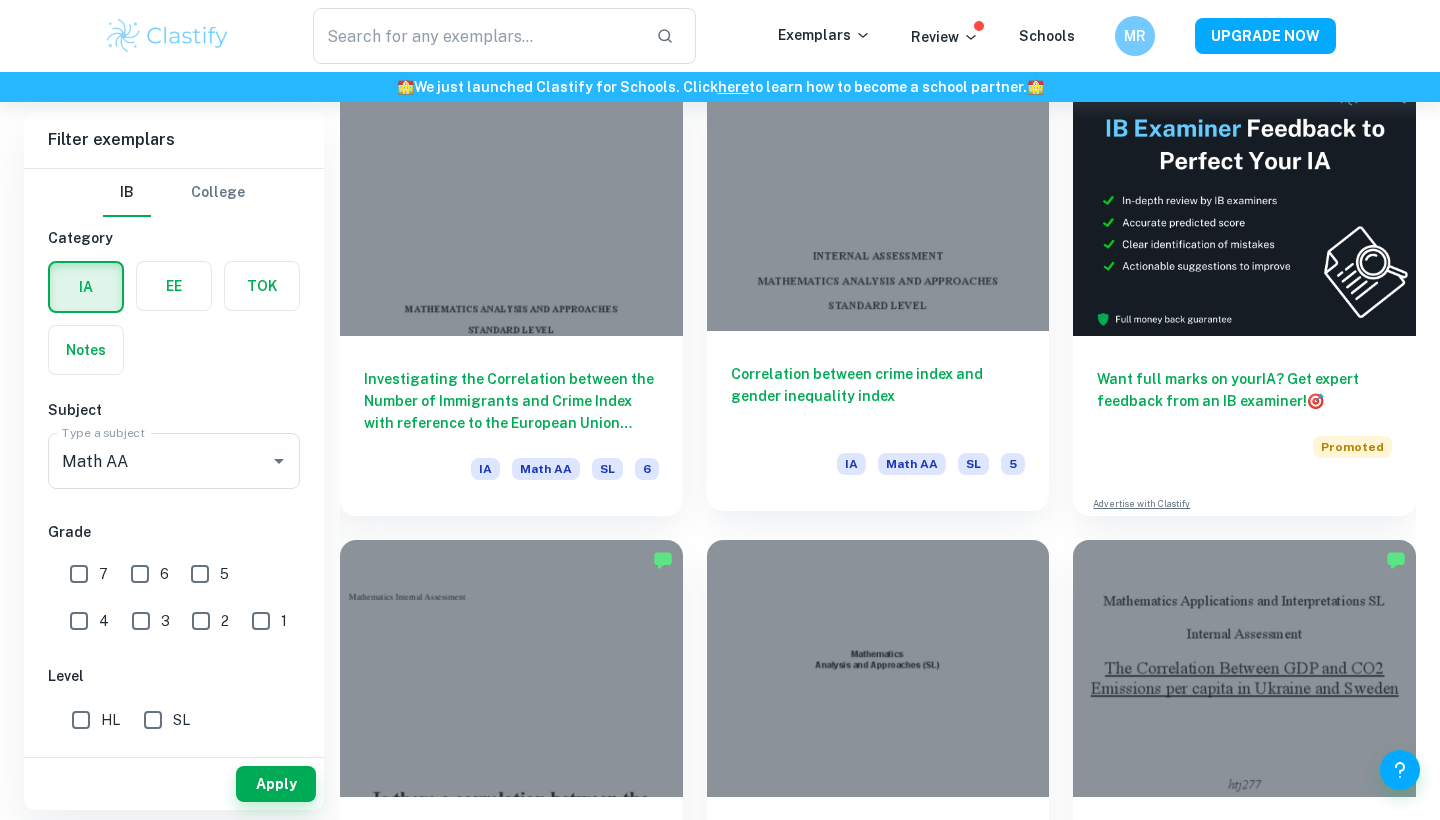 click on "Correlation between crime index and gender inequality index IA Math AA SL 5" at bounding box center [878, 421] 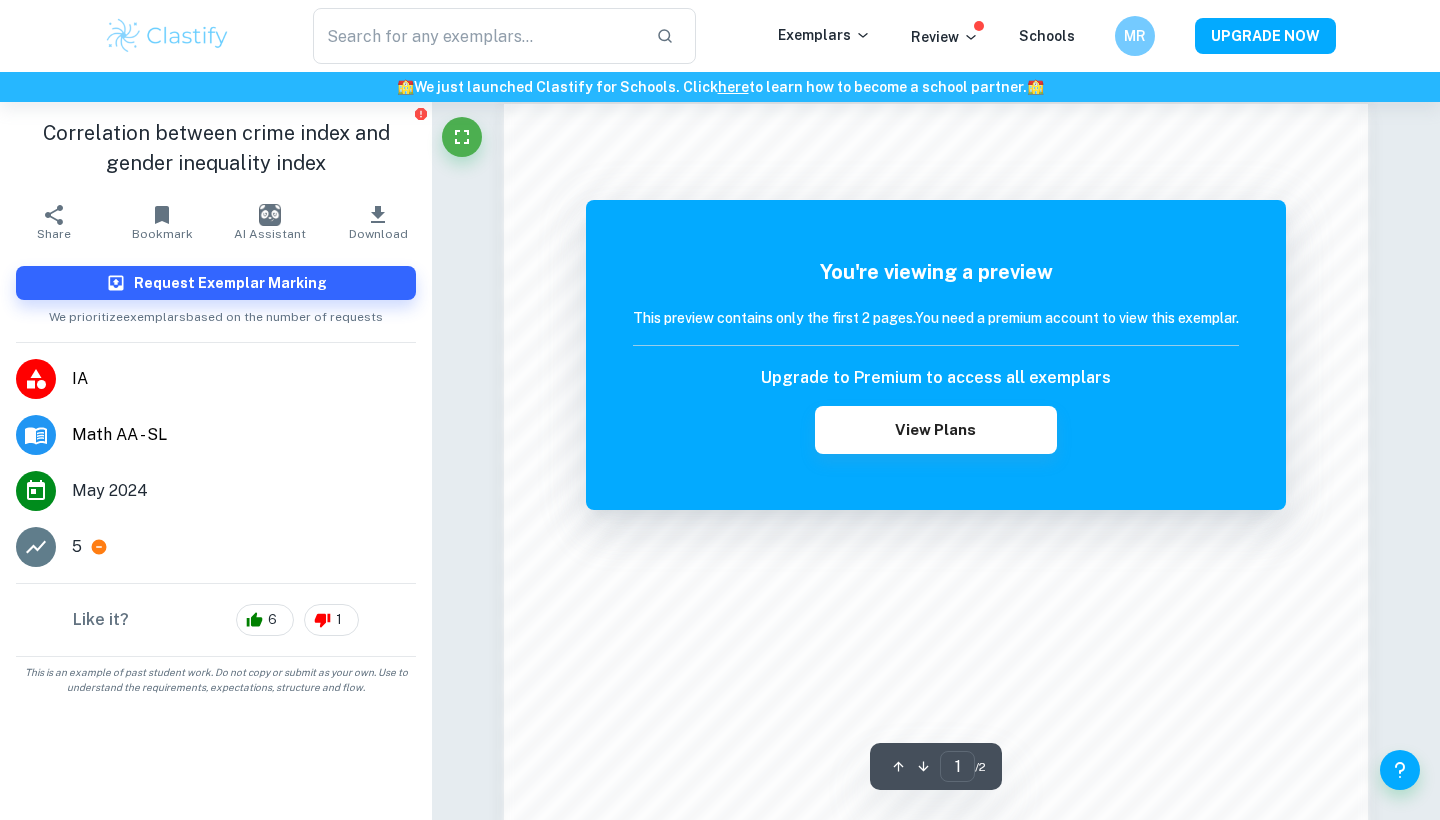 scroll, scrollTop: 1331, scrollLeft: 0, axis: vertical 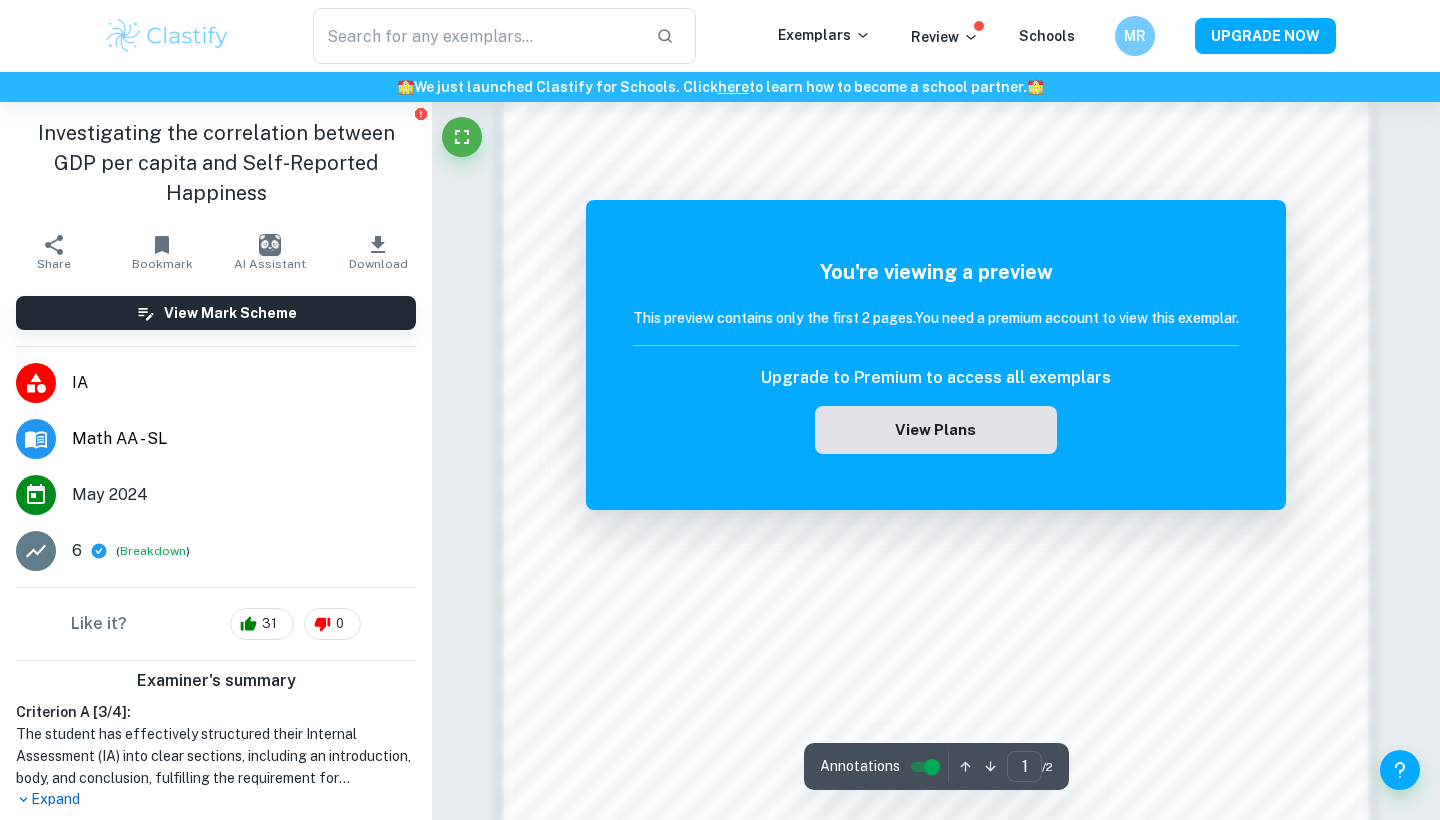 click on "View Plans" at bounding box center [936, 430] 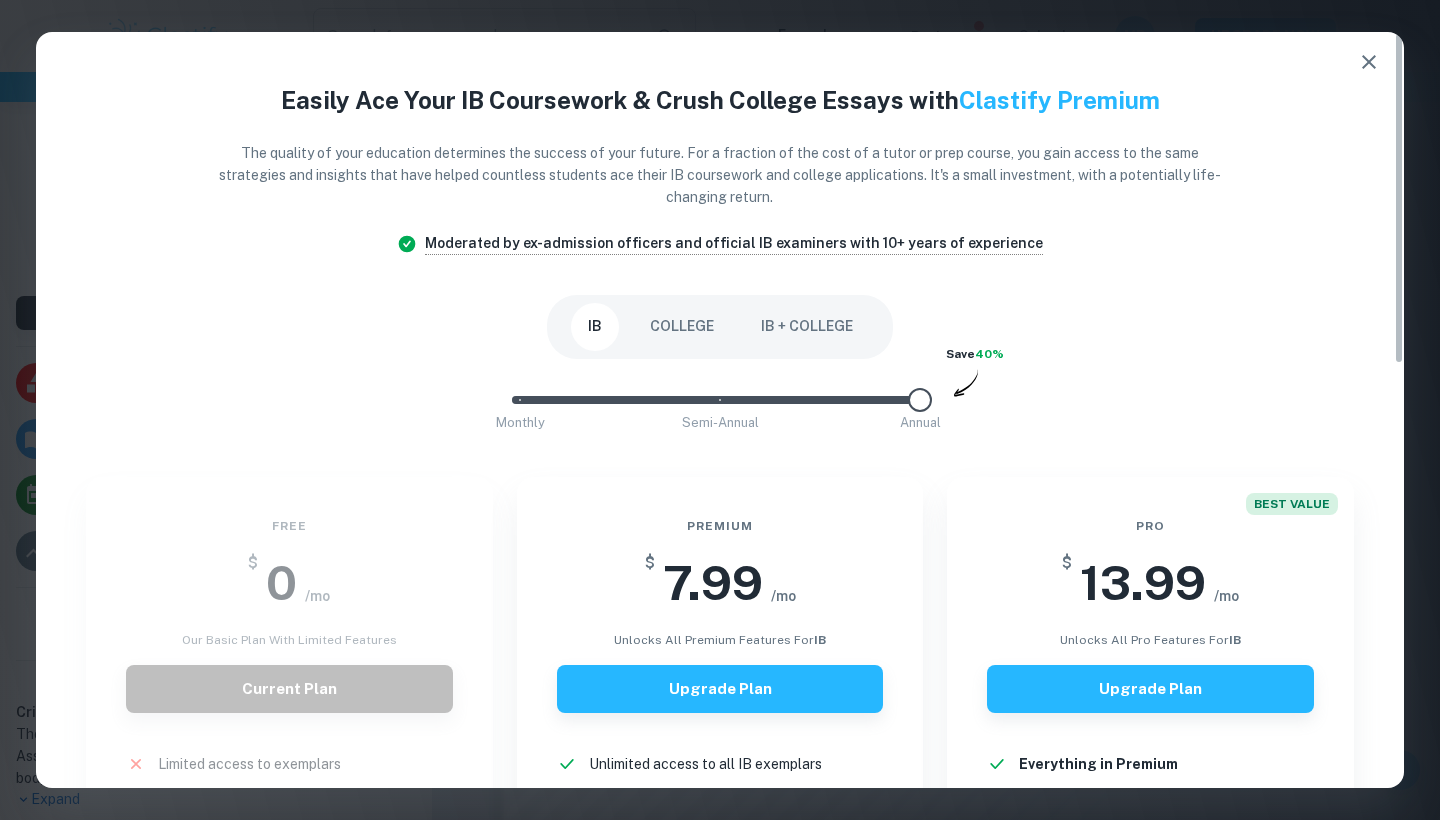 click on "COLLEGE" at bounding box center [682, 327] 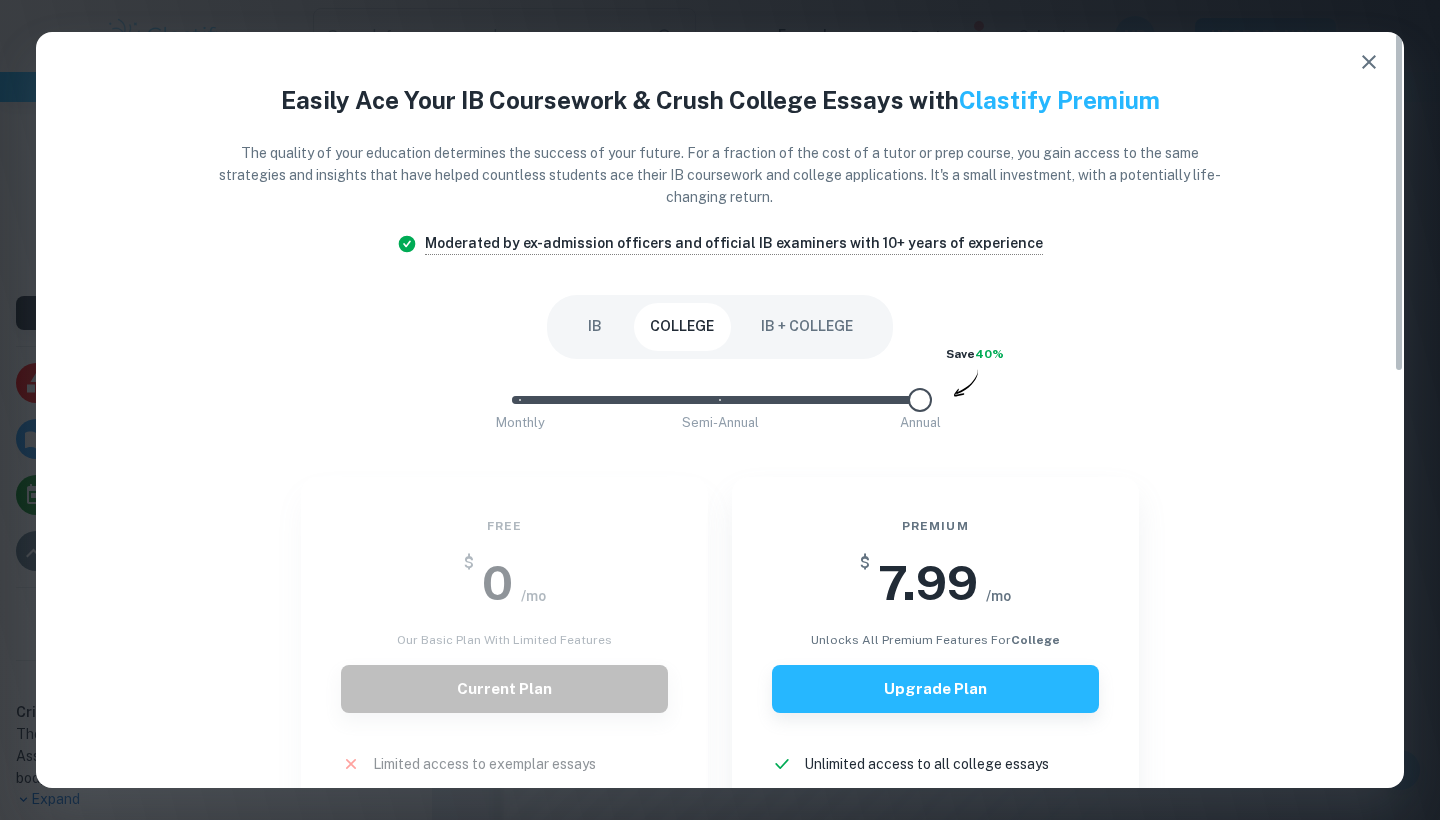 click on "IB" at bounding box center (595, 327) 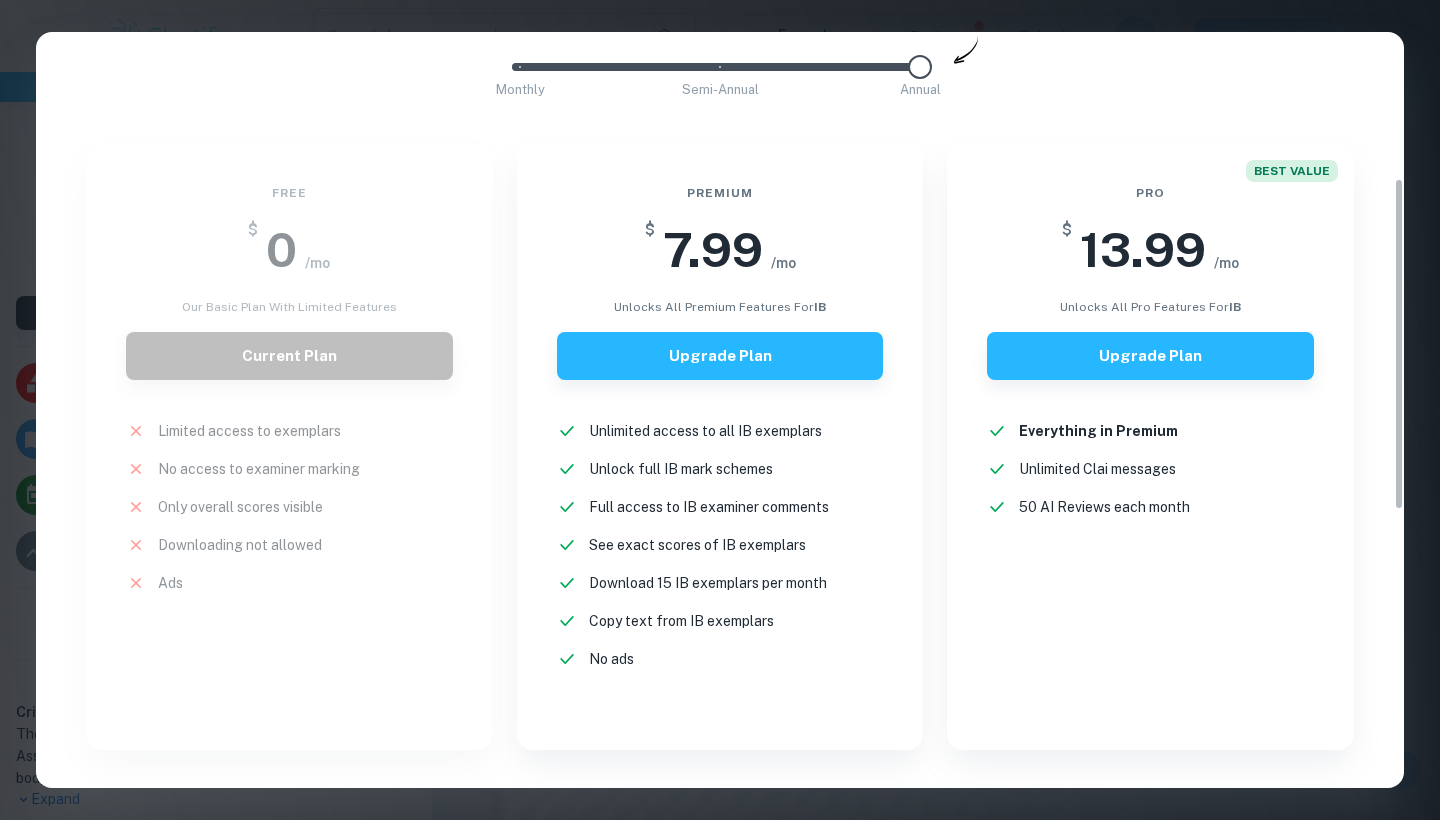 scroll, scrollTop: 191, scrollLeft: 0, axis: vertical 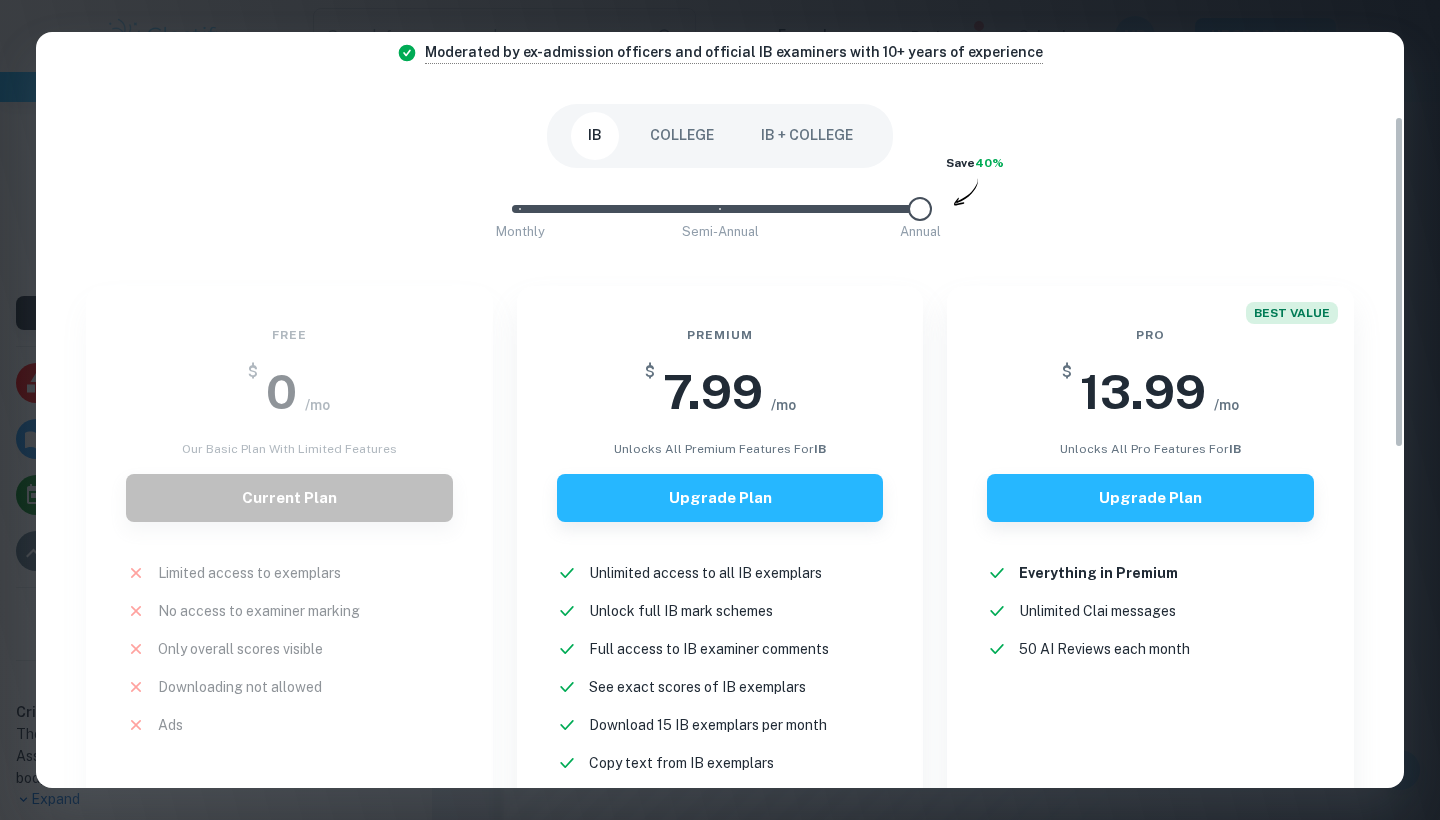 click on "Easily Ace Your IB Coursework & Crush College Essays with  Clastify Premium The quality of your education determines the success of your future. For a fraction of the cost of a tutor or prep course, you gain access to the same strategies and insights that have helped countless students ace their IB coursework and college applications. It's a small investment, with a potentially life-changing return. Moderated by ex-admission officers and official IB examiners with 10+ years of experience IB COLLEGE IB + COLLEGE Monthly Semi-Annual Annual Save  40% Free $ 0 /mo Our basic plan with limited features Current Plan Limited access to exemplars No access to examiner marking Only overall scores visible Downloading not allowed Ads New! Premium $ 7.99 /mo unlocks all premium features for  IB Upgrade Plan Unlimited access to all IB exemplars Unlock full IB mark schemes Full access to IB examiner comments See exact scores of IB exemplars Download 15 IB exemplars per month Copy text from IB exemplars No ads New! BEST VALUE" at bounding box center (720, 699) 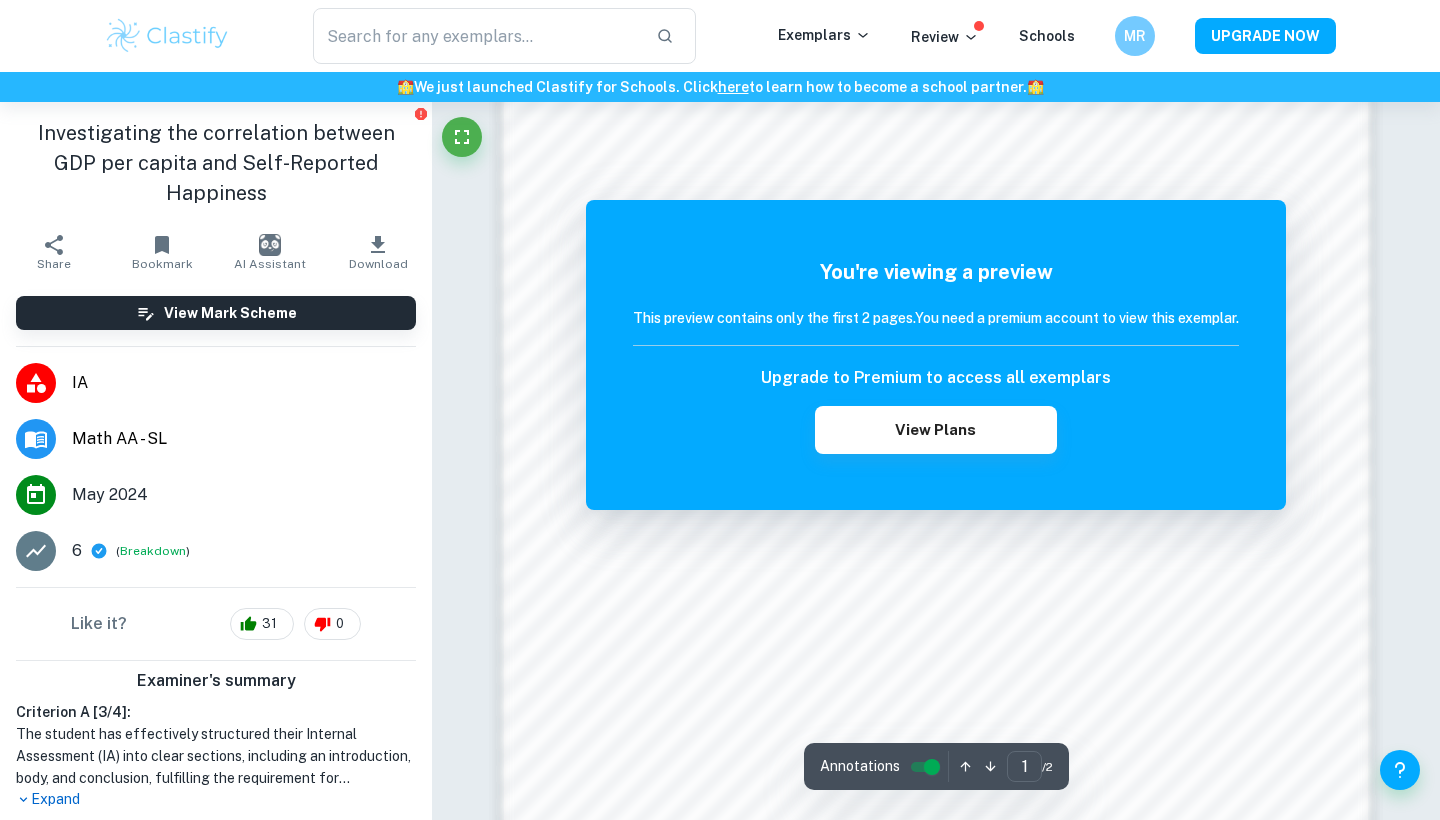 scroll, scrollTop: 1400, scrollLeft: 0, axis: vertical 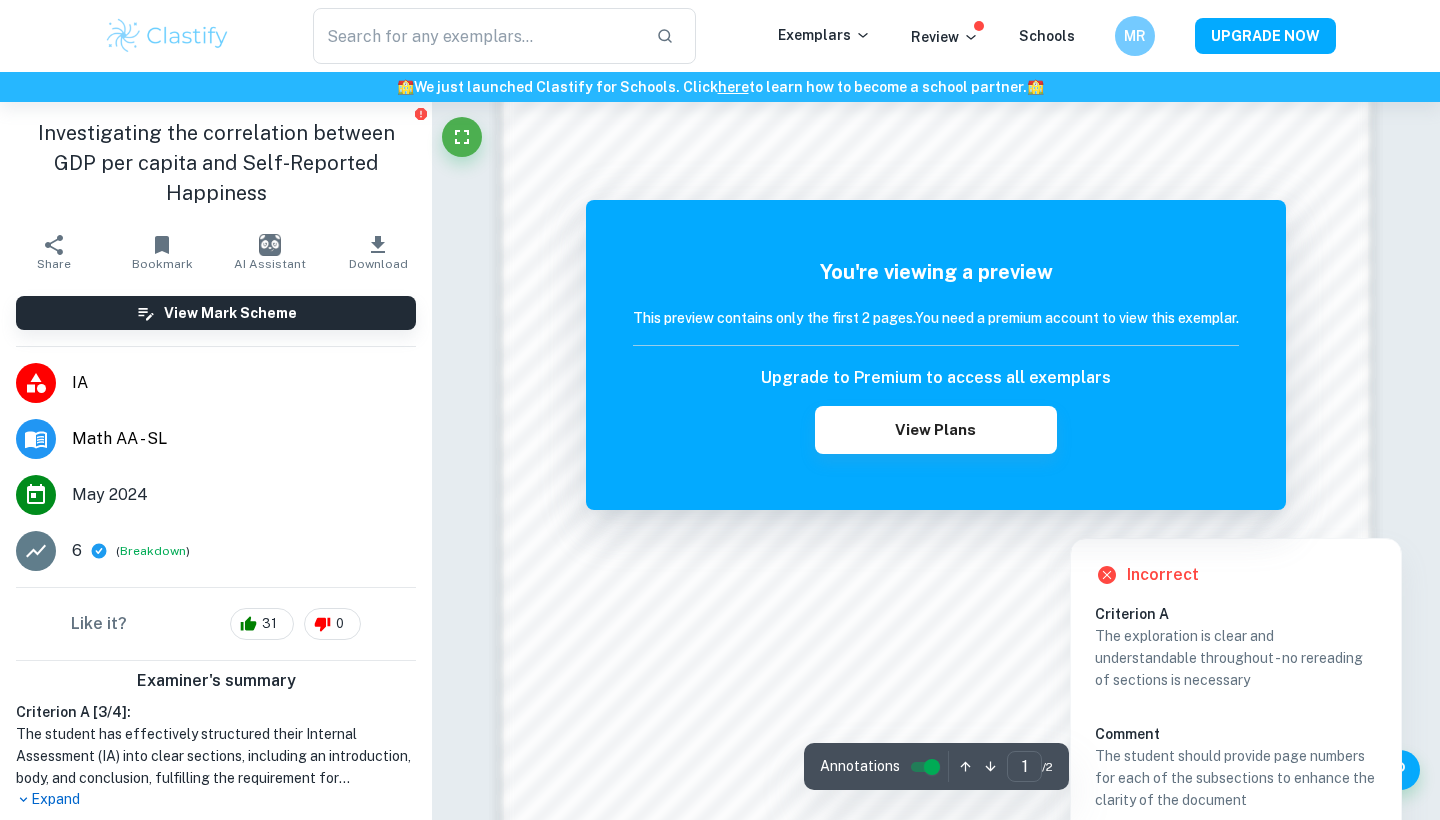 click at bounding box center [1202, 522] 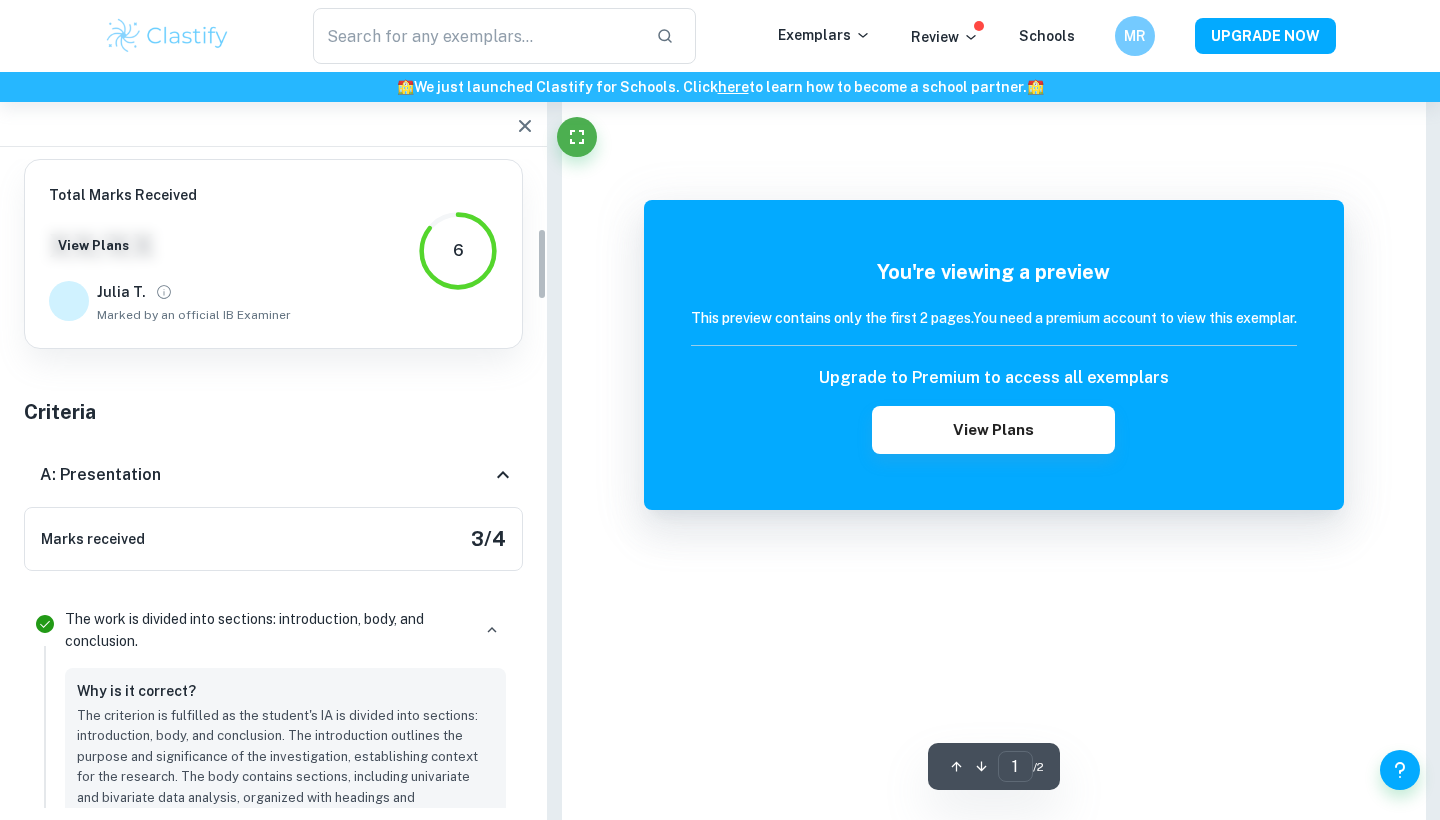 scroll, scrollTop: 1940, scrollLeft: 0, axis: vertical 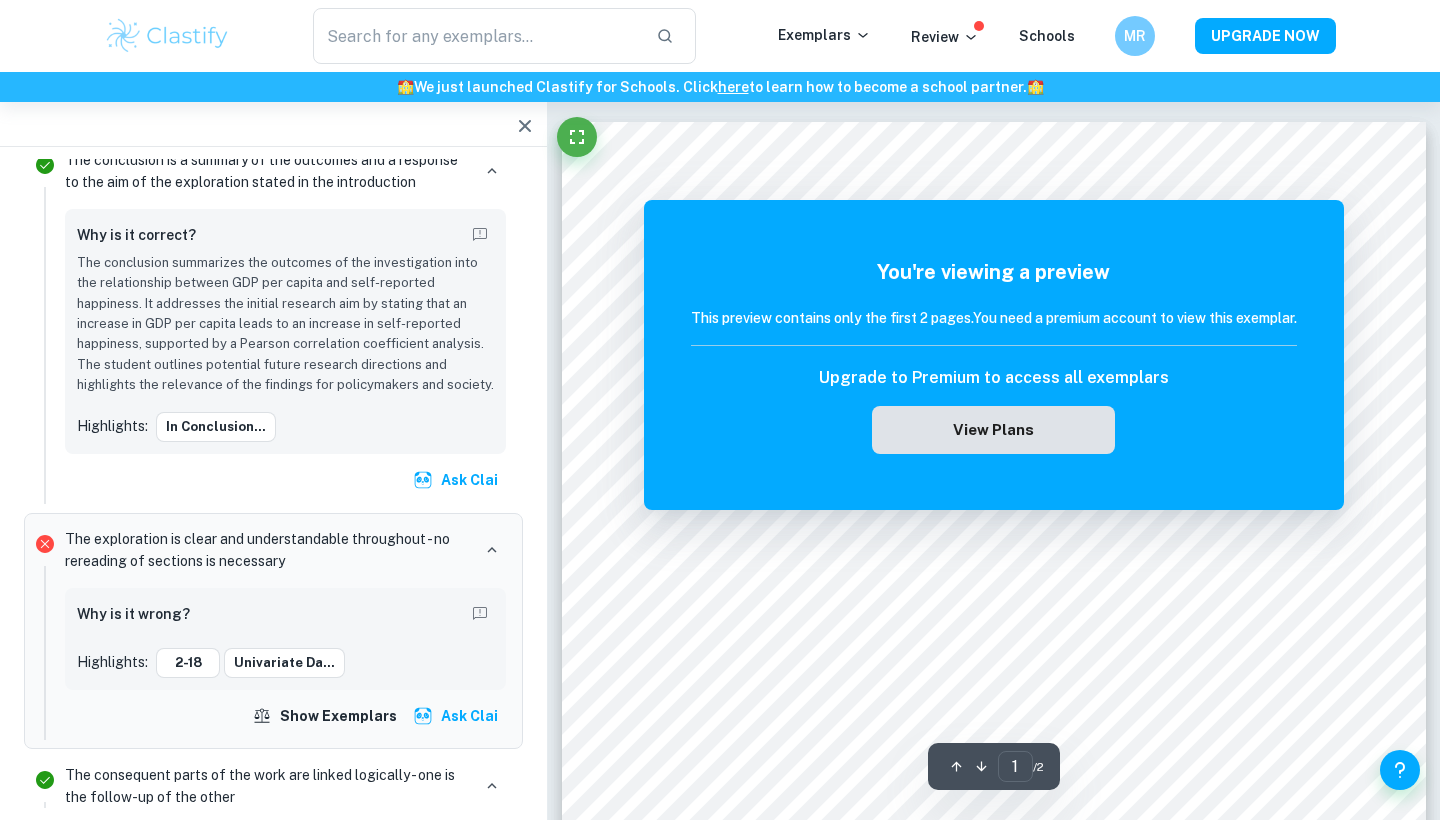 click on "View Plans" at bounding box center (993, 430) 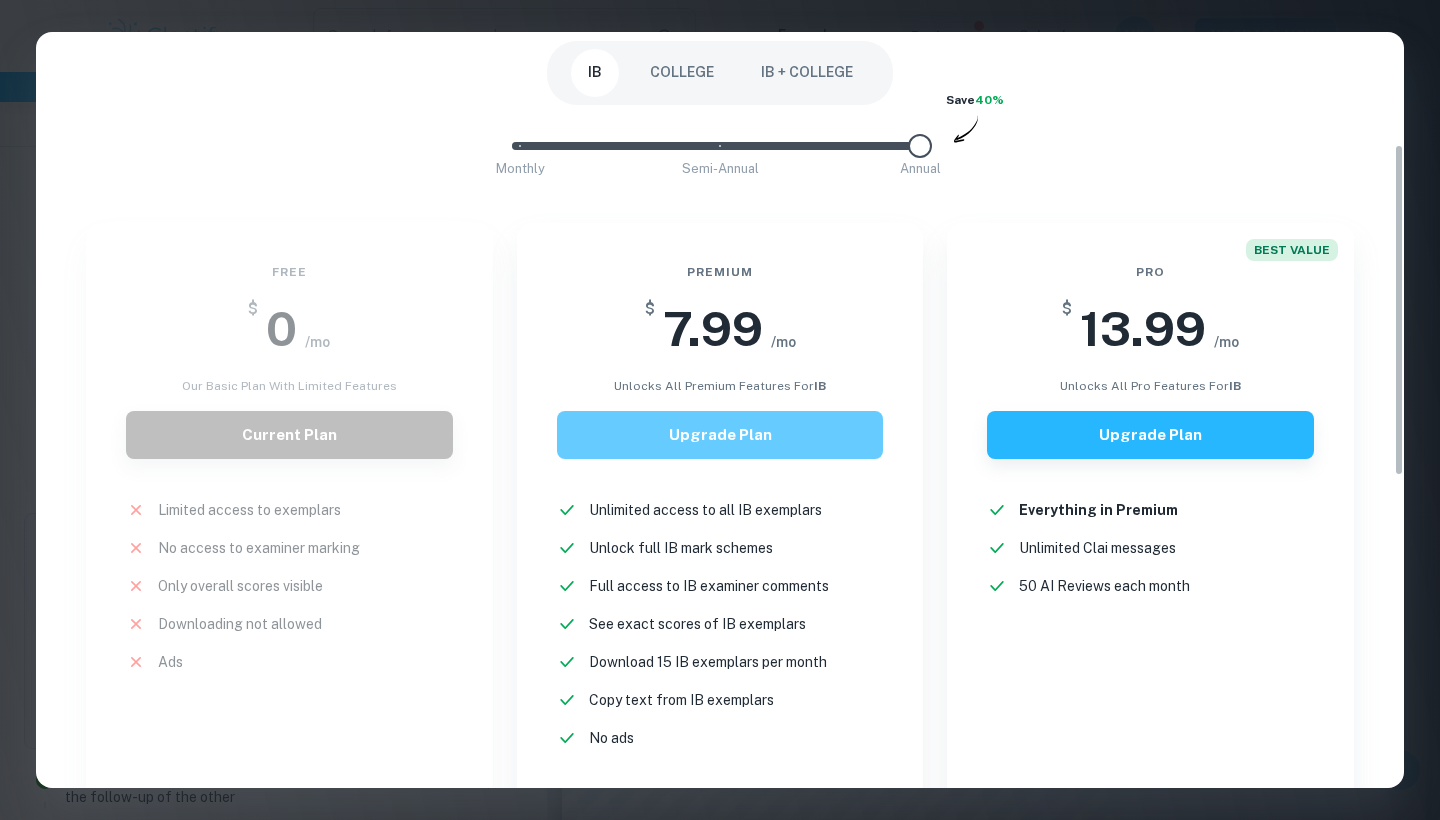 scroll, scrollTop: 255, scrollLeft: 0, axis: vertical 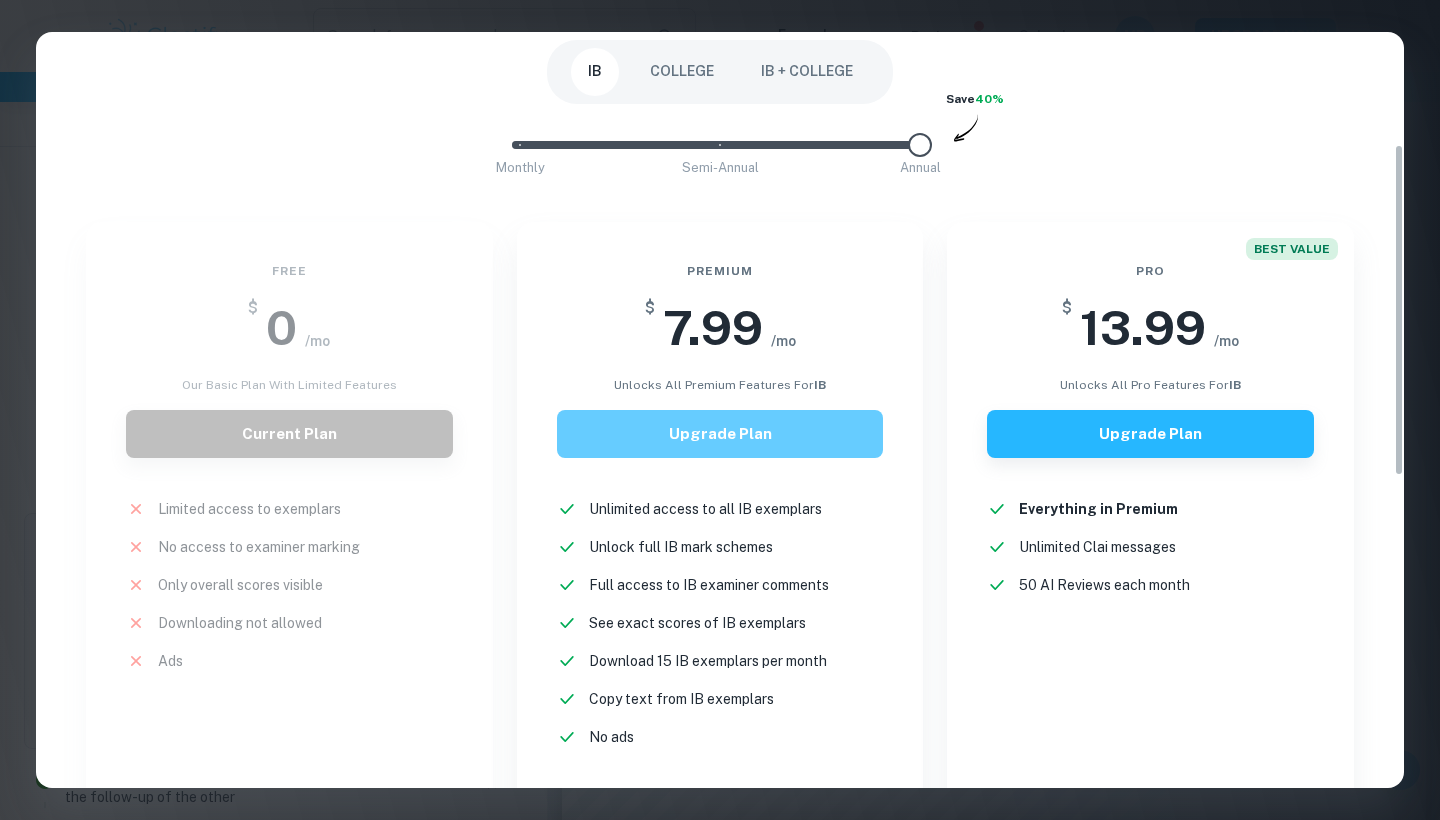 click on "Upgrade Plan" at bounding box center [720, 434] 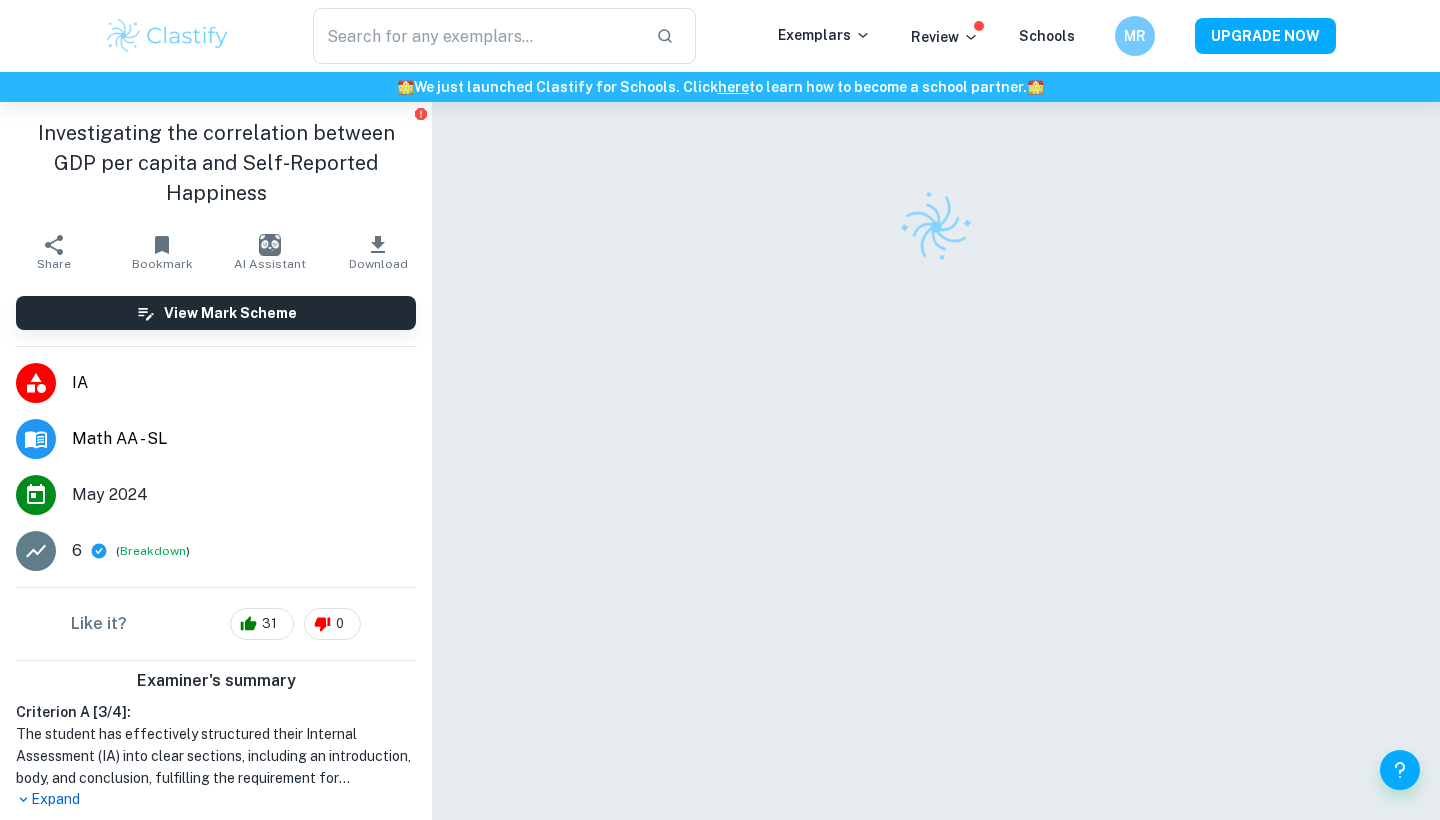 scroll, scrollTop: 0, scrollLeft: 0, axis: both 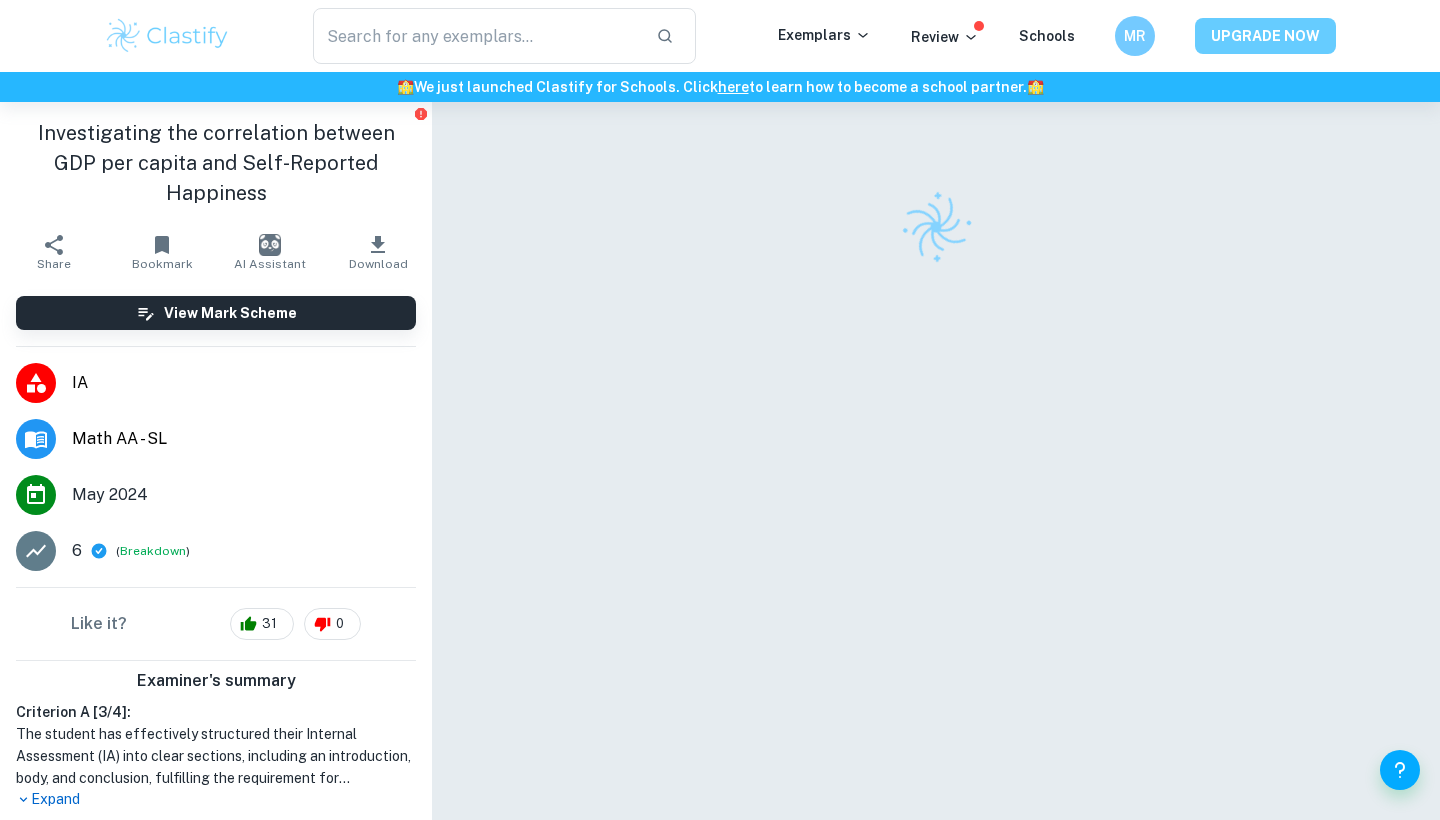 click on "UPGRADE NOW" at bounding box center [1265, 36] 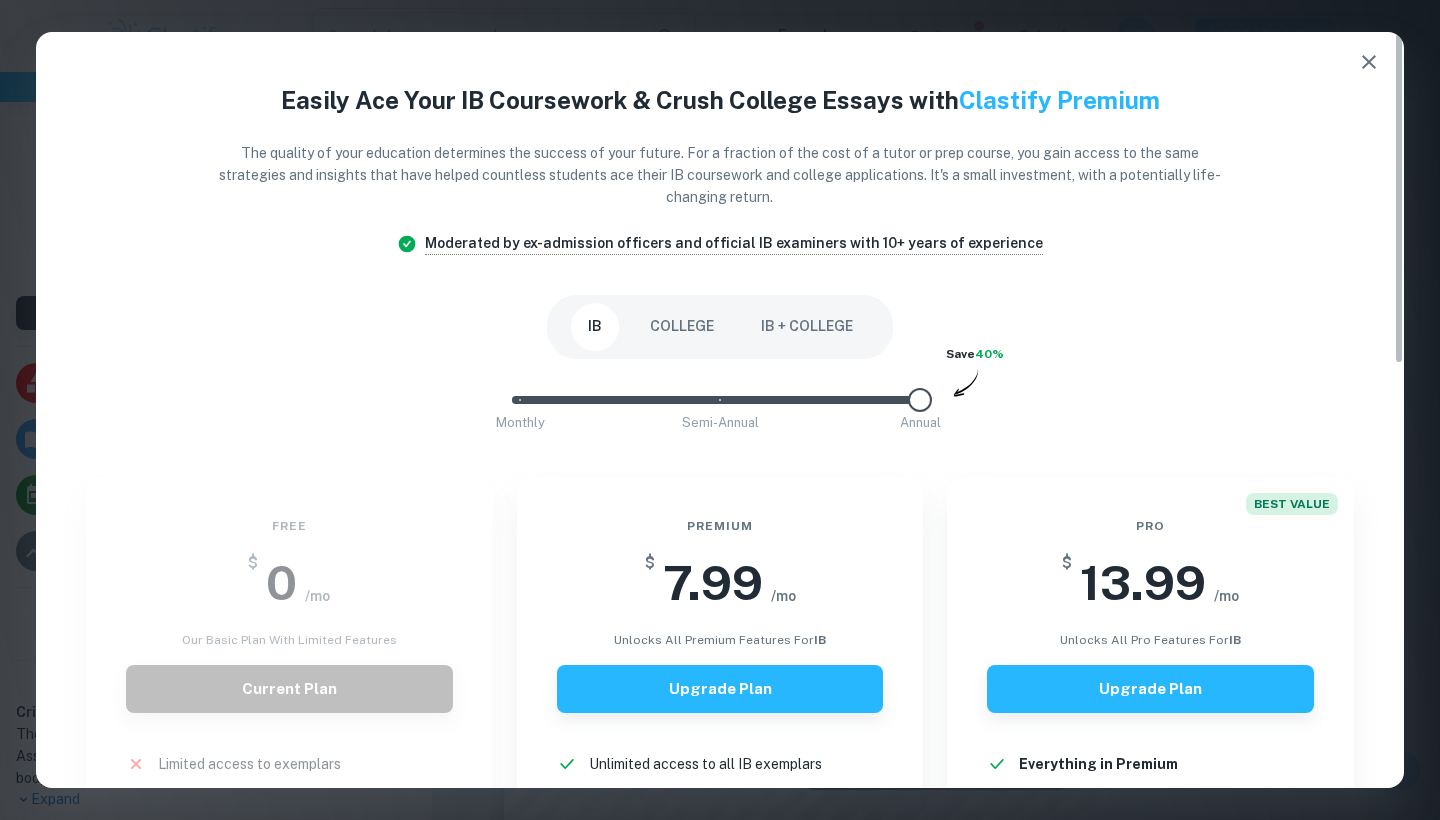 type on "0" 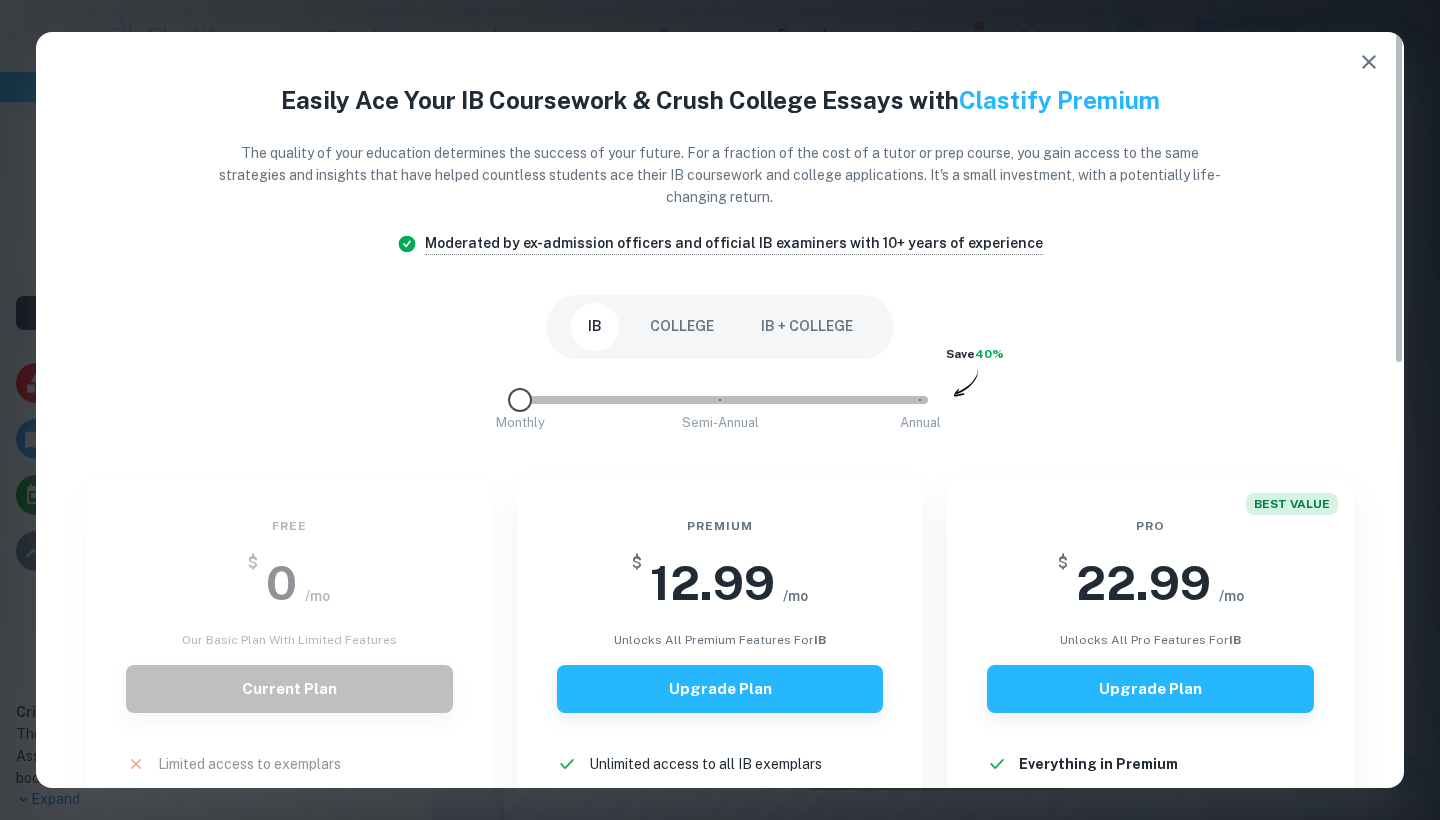 drag, startPoint x: 910, startPoint y: 406, endPoint x: 429, endPoint y: 397, distance: 481.0842 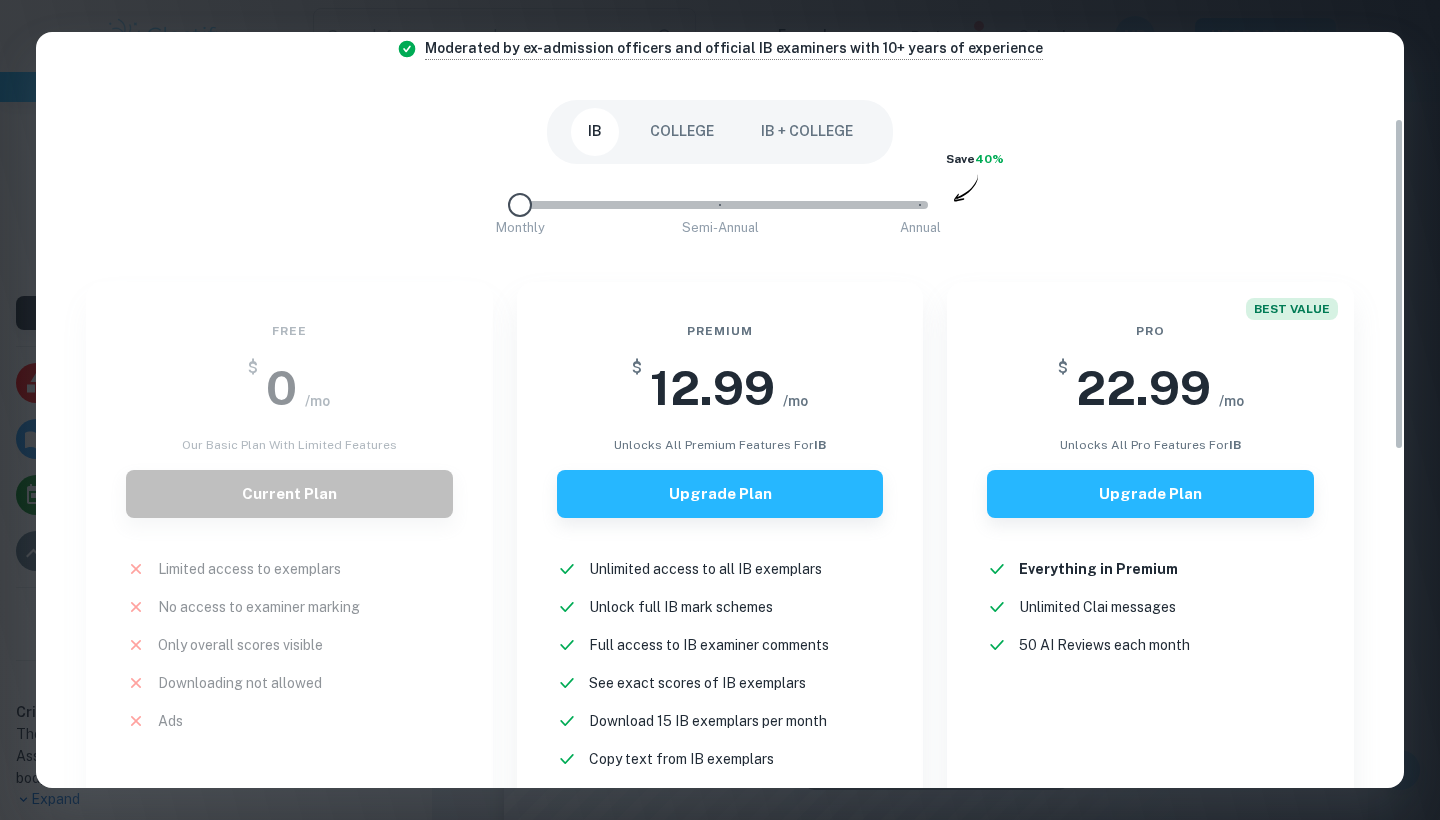 scroll, scrollTop: 317, scrollLeft: 0, axis: vertical 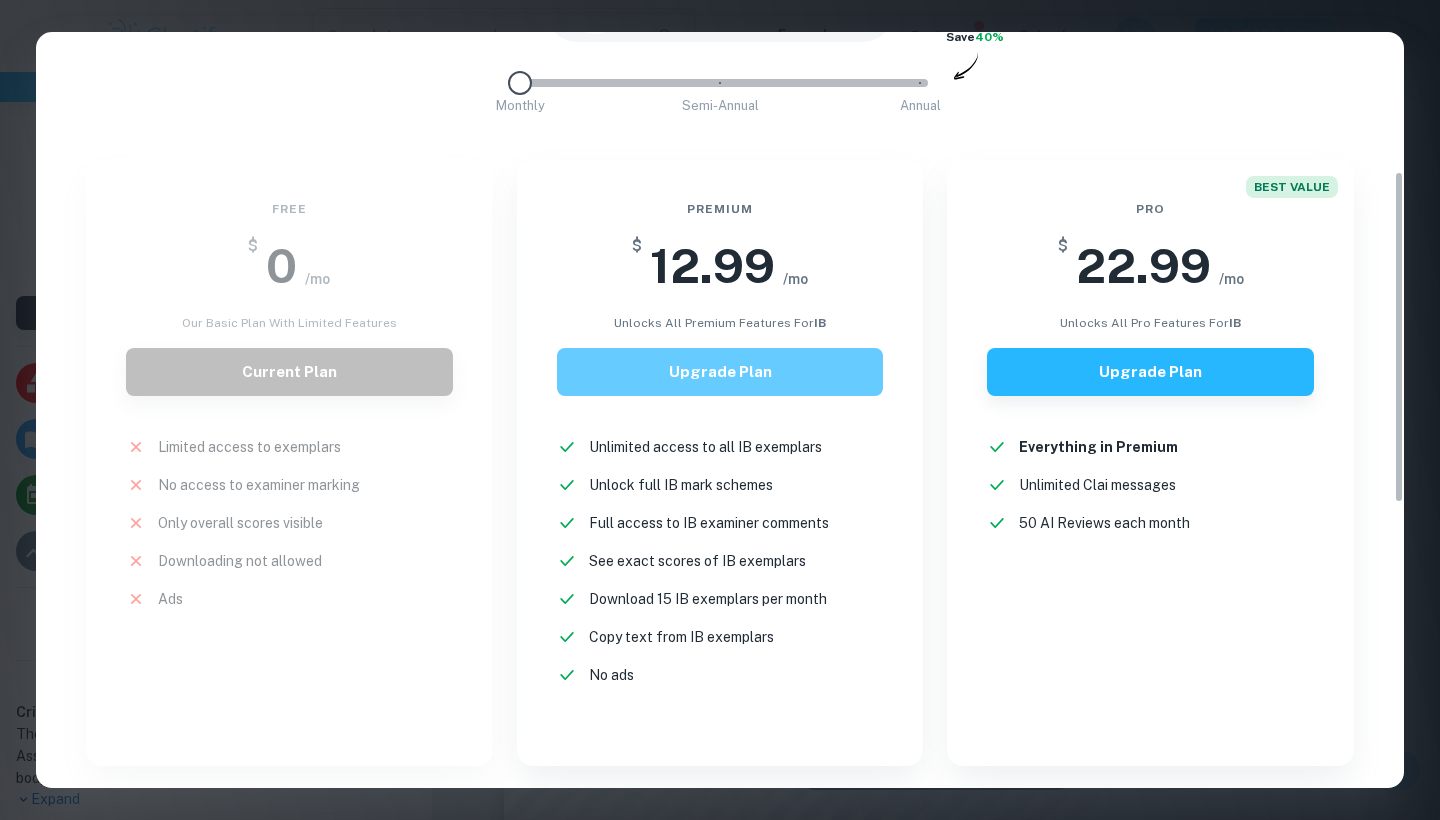 click on "Upgrade Plan" at bounding box center (720, 372) 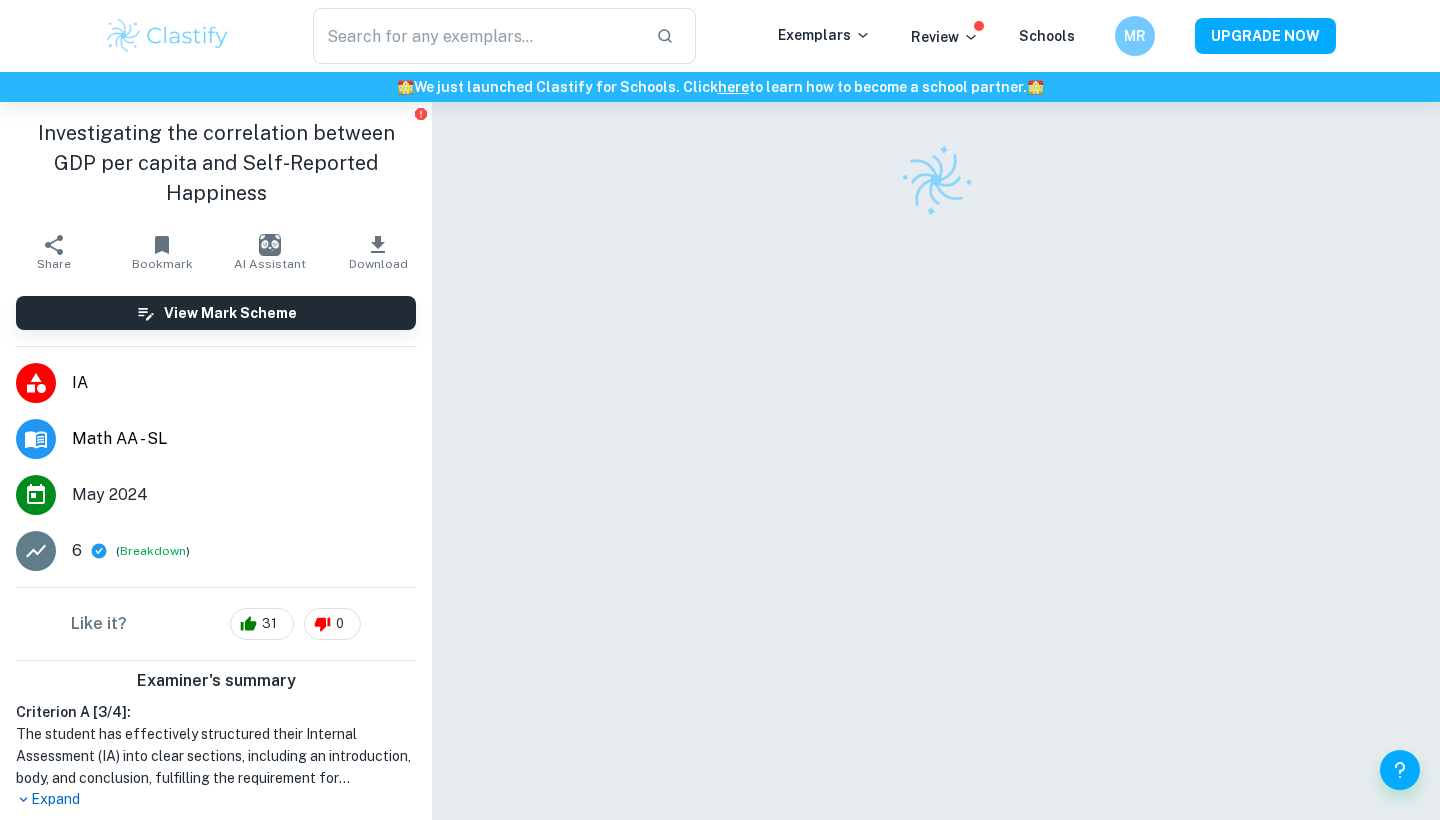 scroll, scrollTop: 66, scrollLeft: 0, axis: vertical 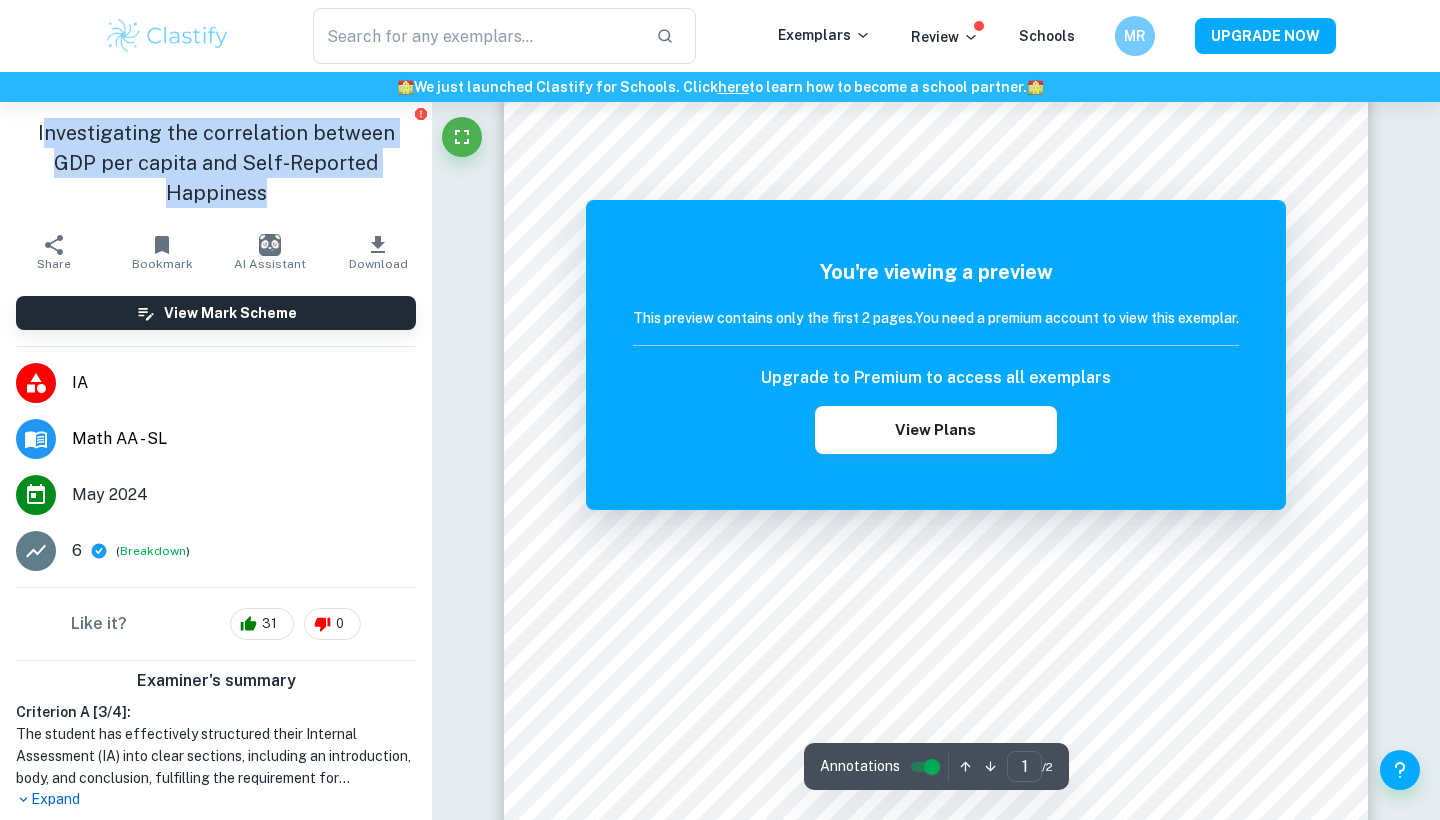 drag, startPoint x: 26, startPoint y: 123, endPoint x: 402, endPoint y: 164, distance: 378.22876 